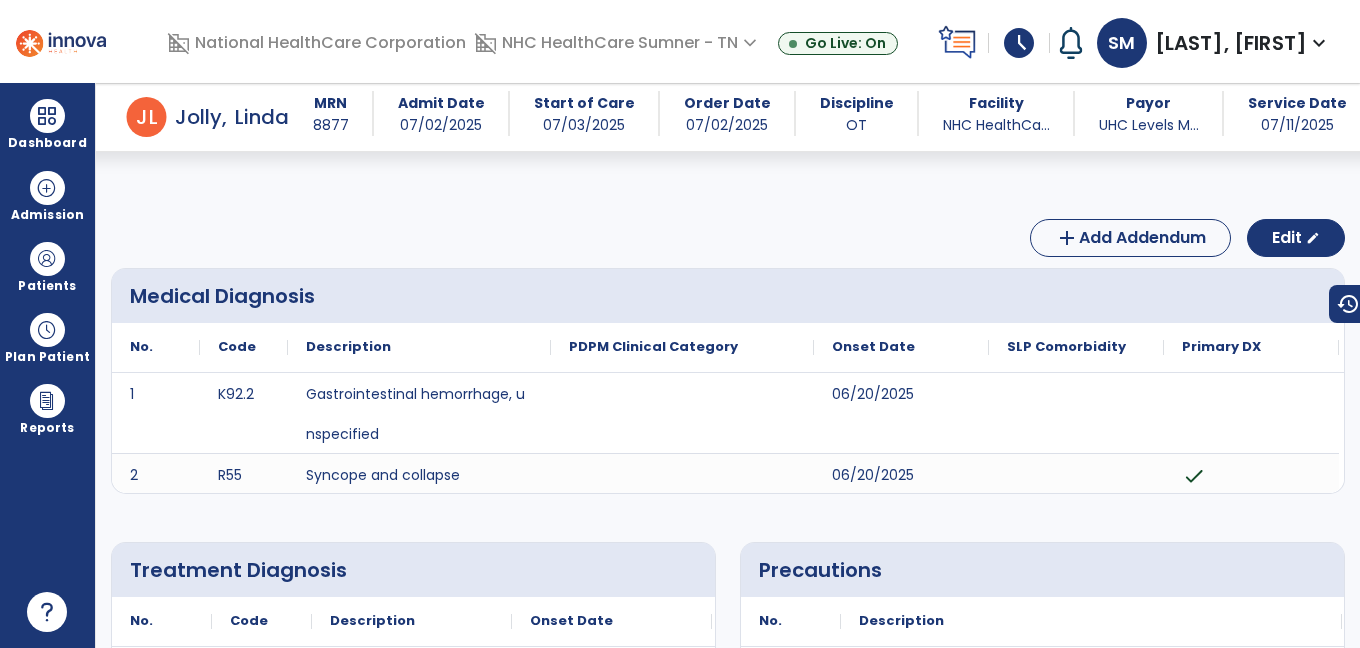 scroll, scrollTop: 0, scrollLeft: 0, axis: both 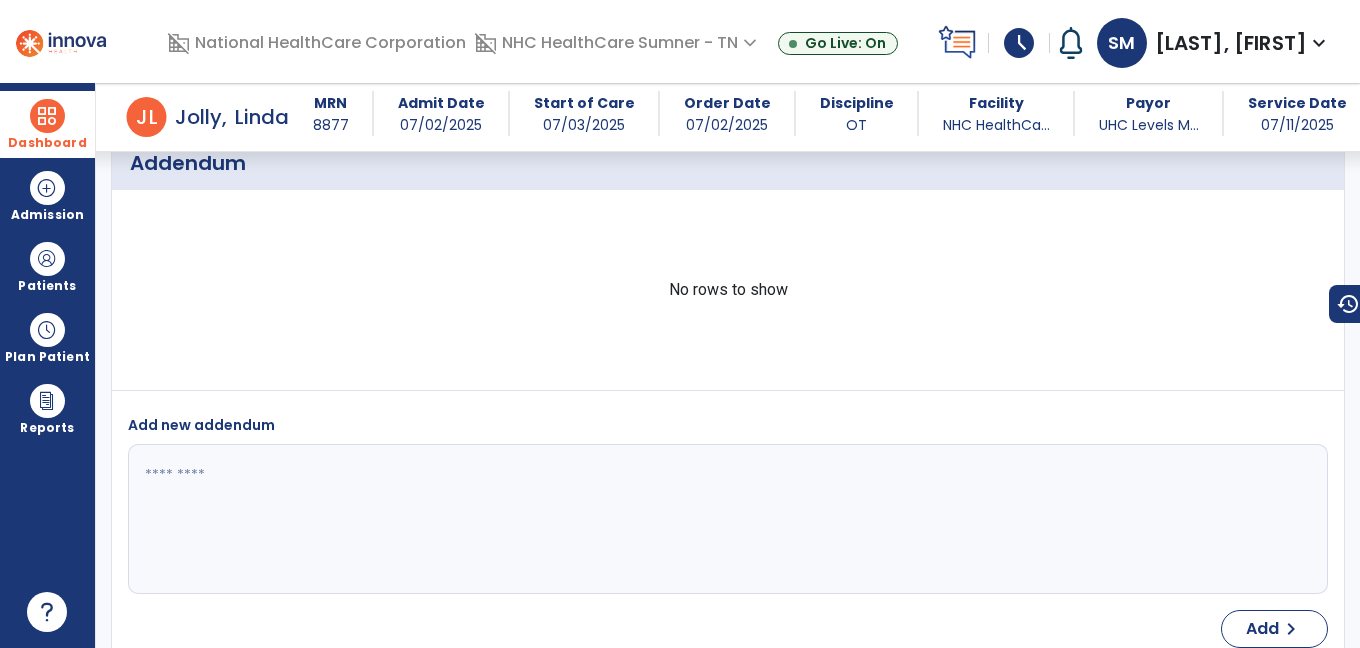 click on "Dashboard" at bounding box center (47, 124) 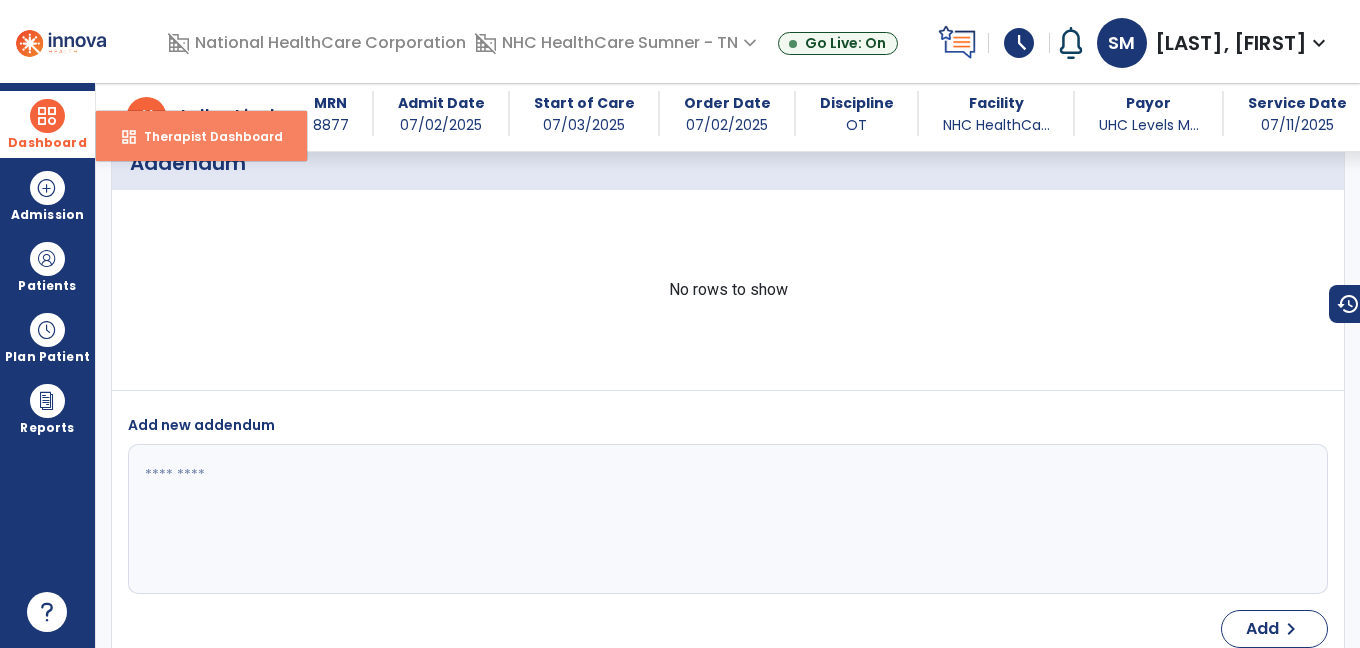 click on "dashboard  Therapist Dashboard" at bounding box center [201, 136] 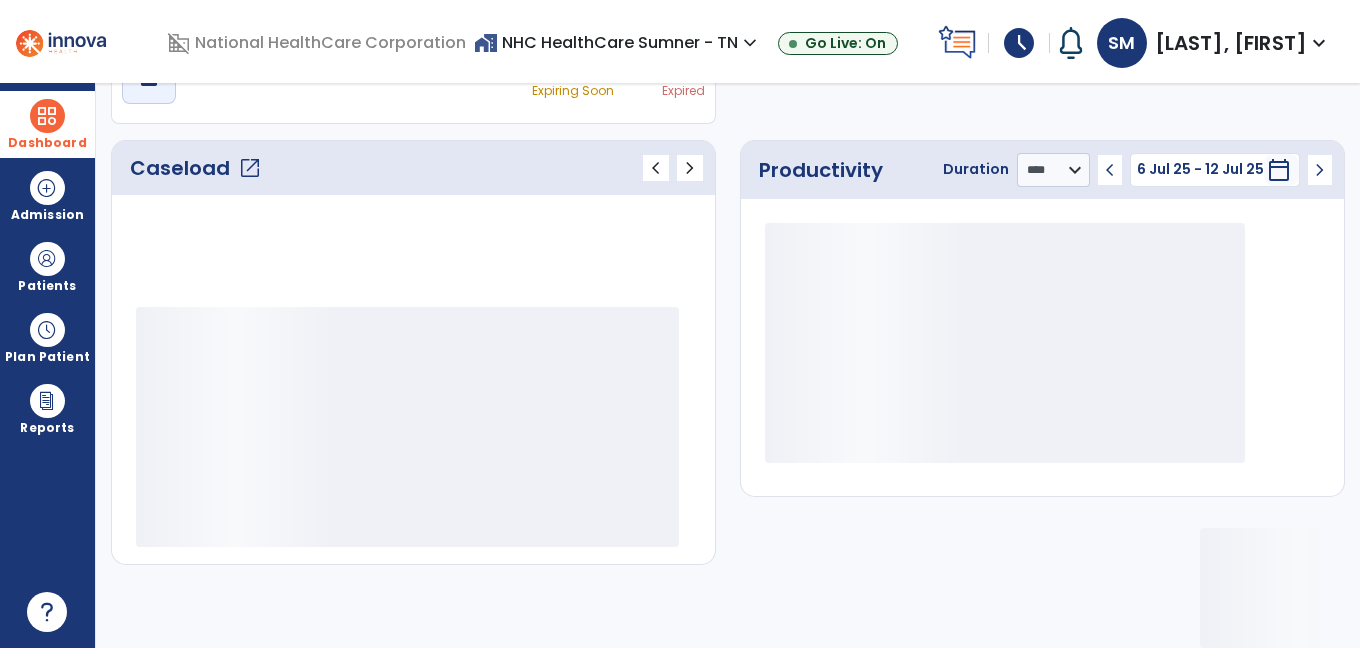 scroll, scrollTop: 226, scrollLeft: 0, axis: vertical 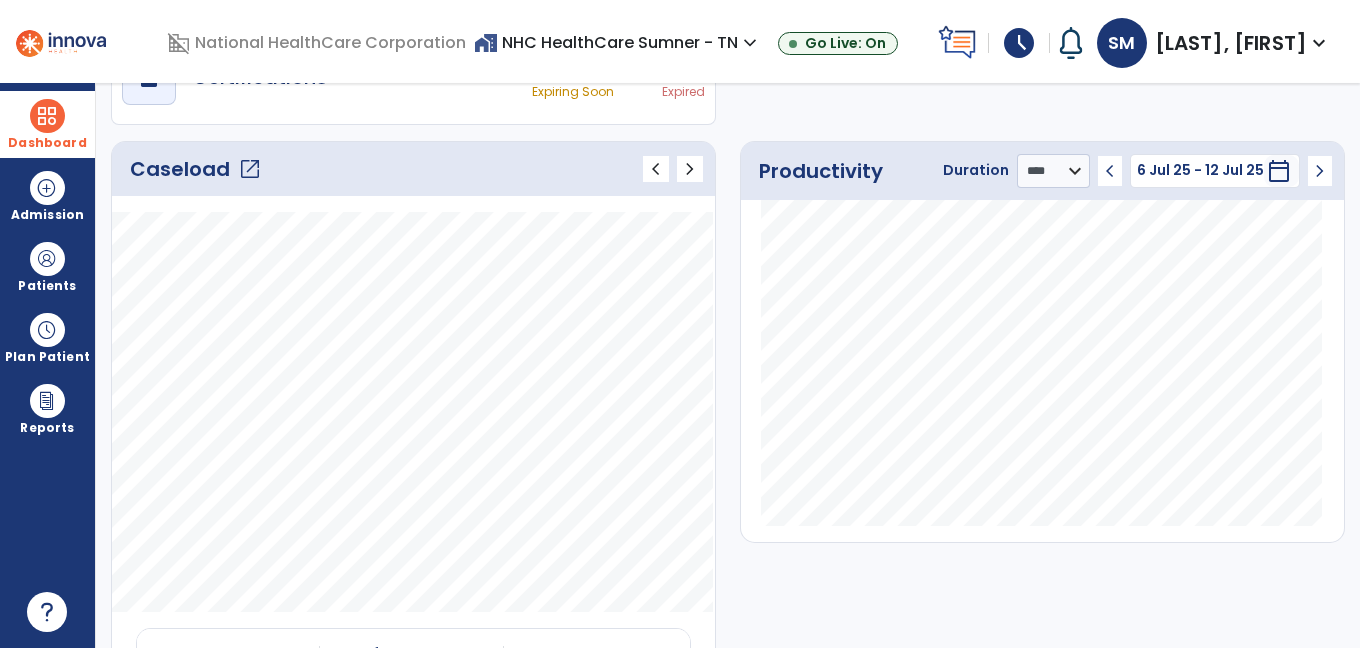 click on "open_in_new" 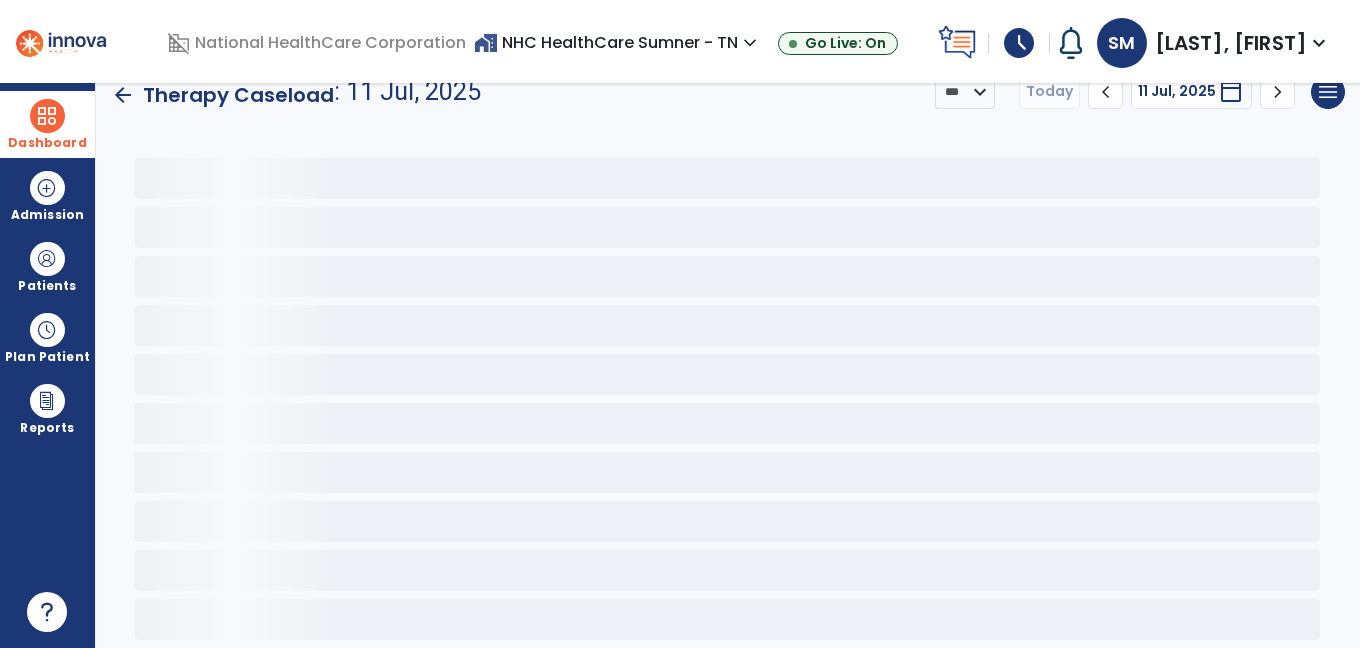 scroll, scrollTop: 19, scrollLeft: 0, axis: vertical 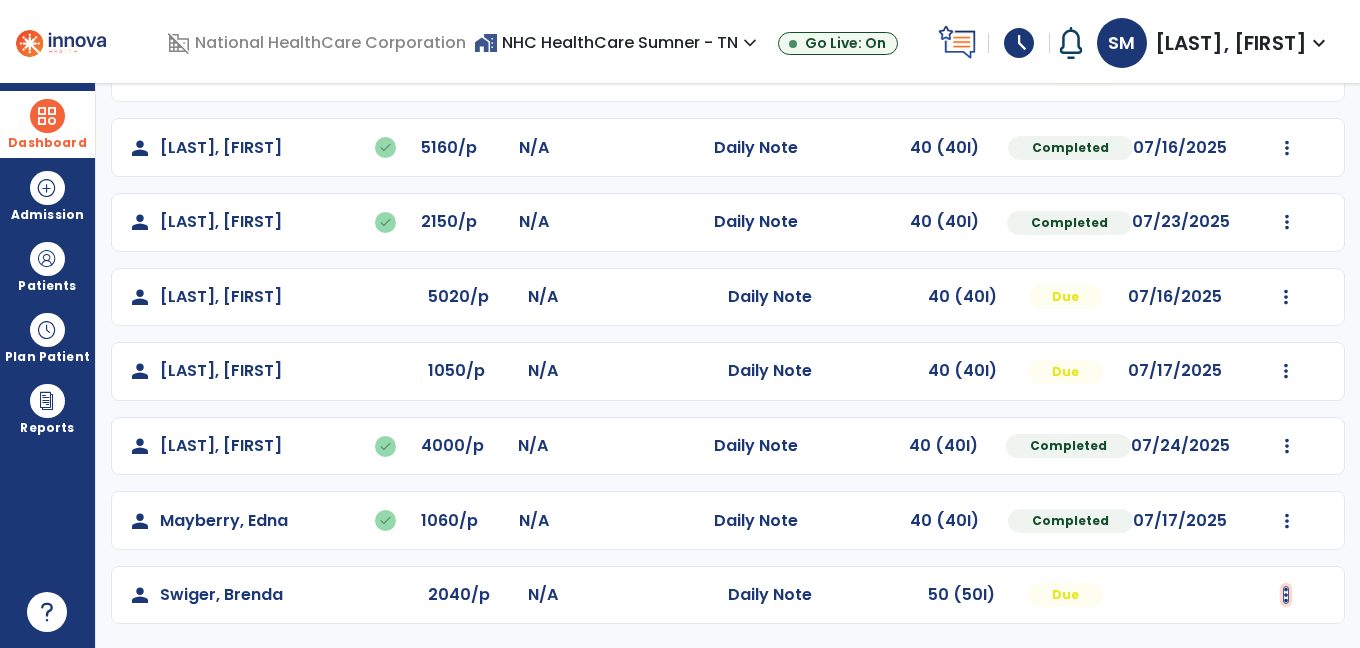 click at bounding box center (1286, -76) 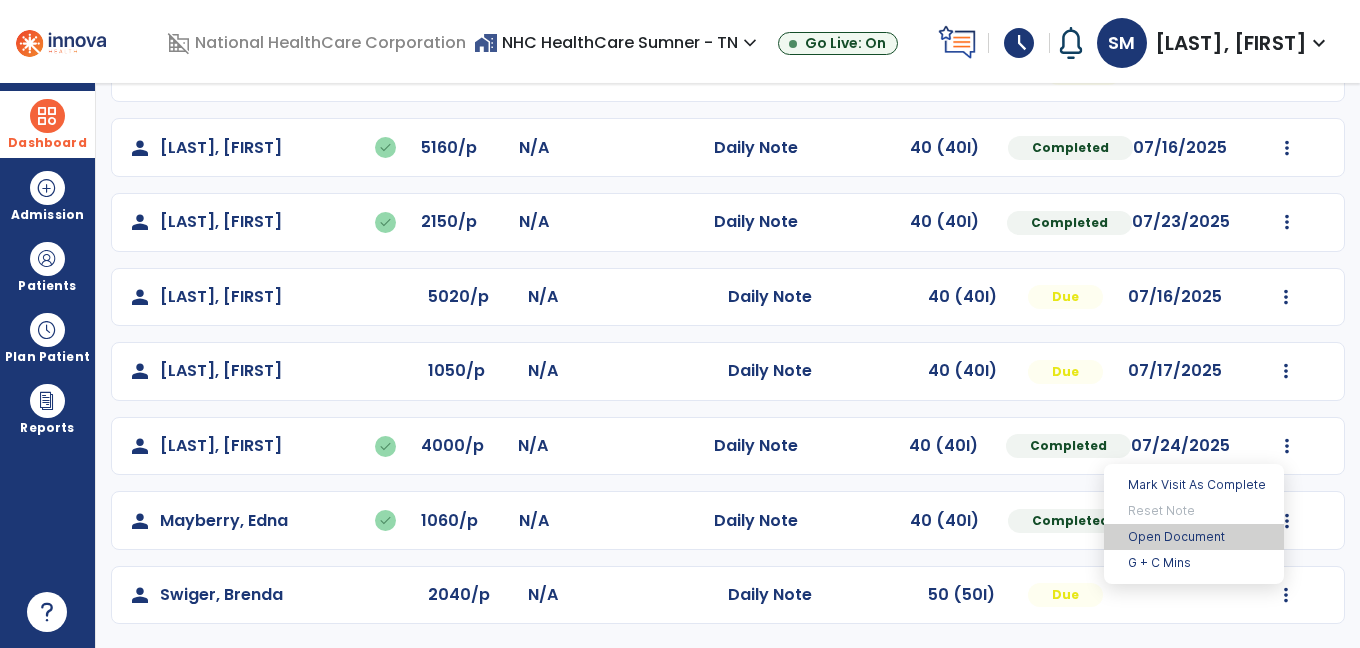 click on "Open Document" at bounding box center (1194, 537) 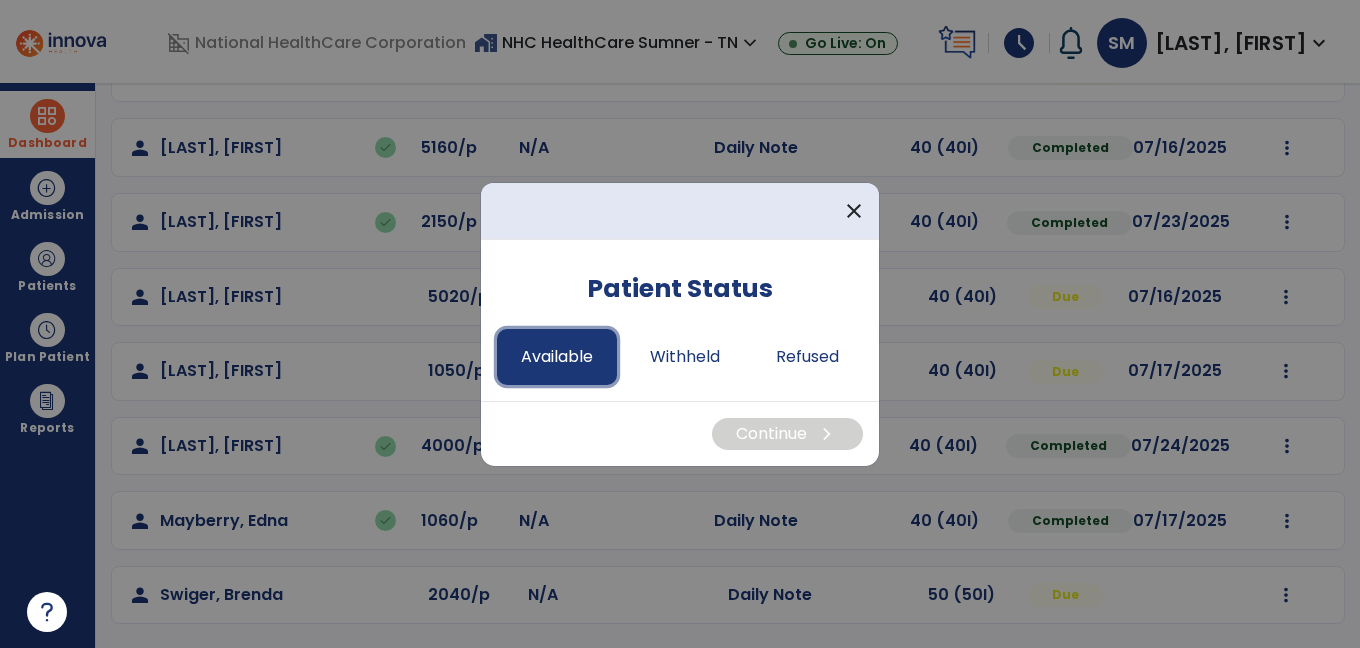 click on "Available" at bounding box center [557, 357] 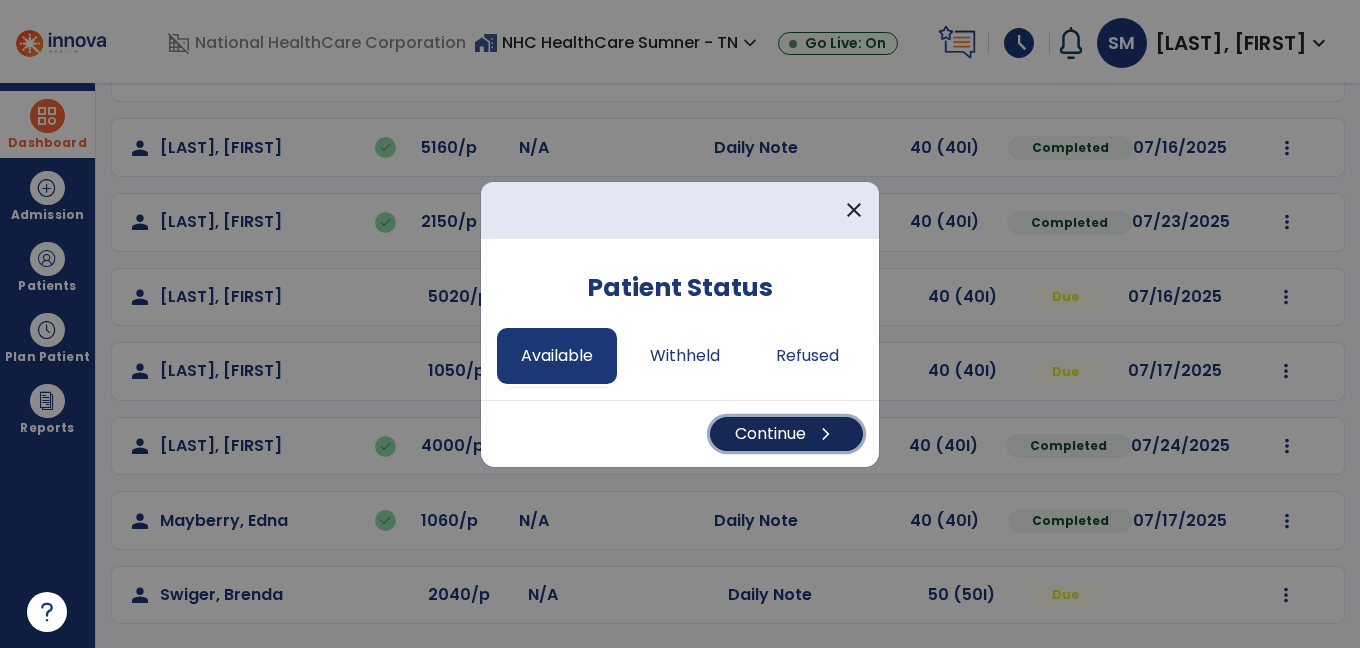 click on "Continue   chevron_right" at bounding box center (786, 434) 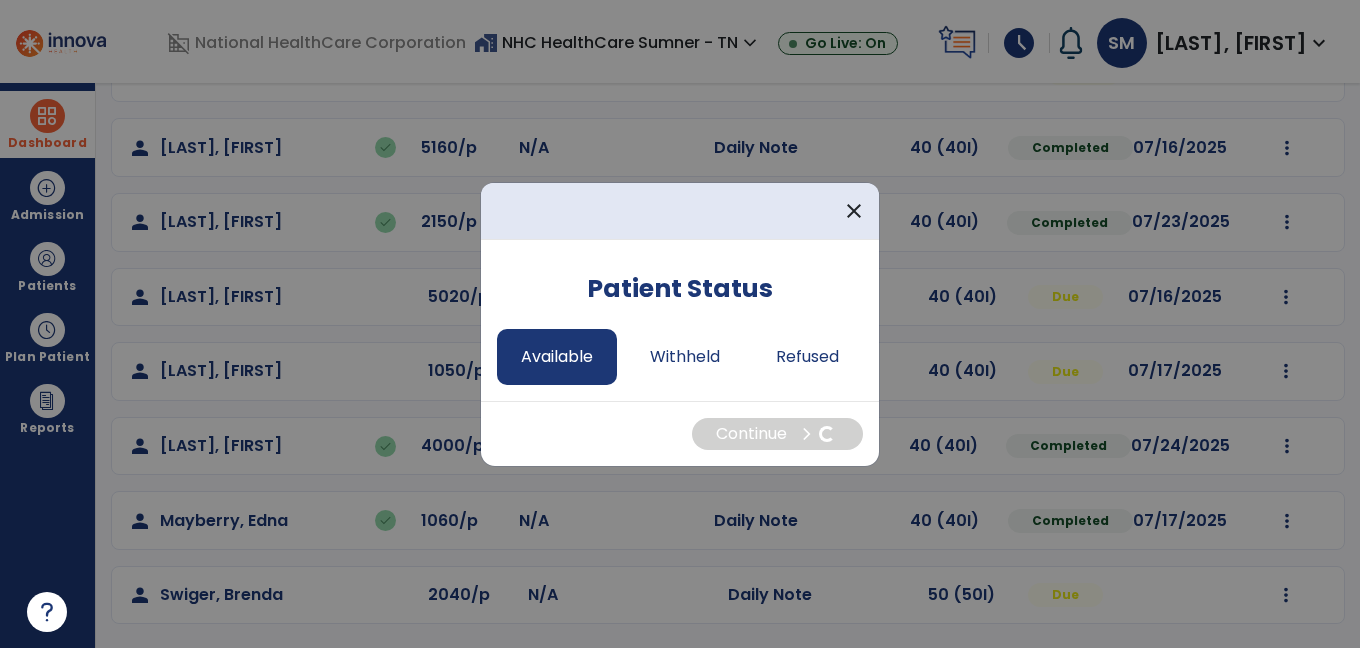 select on "*" 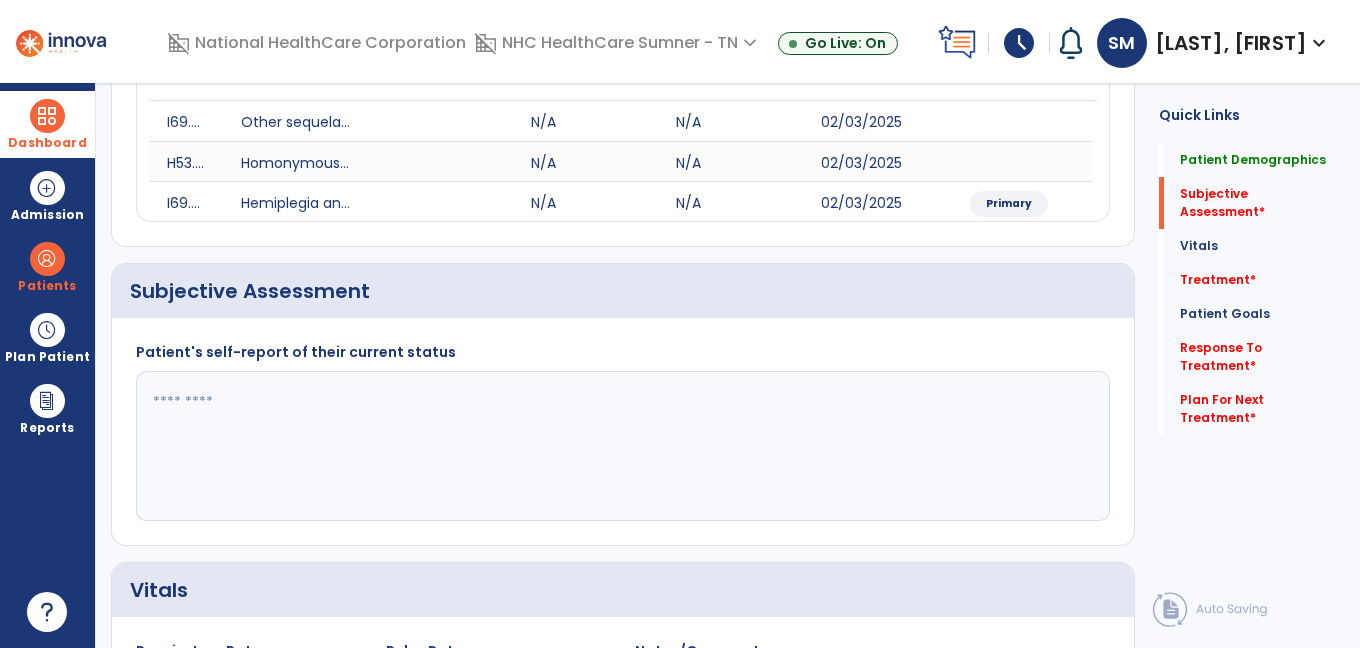 click 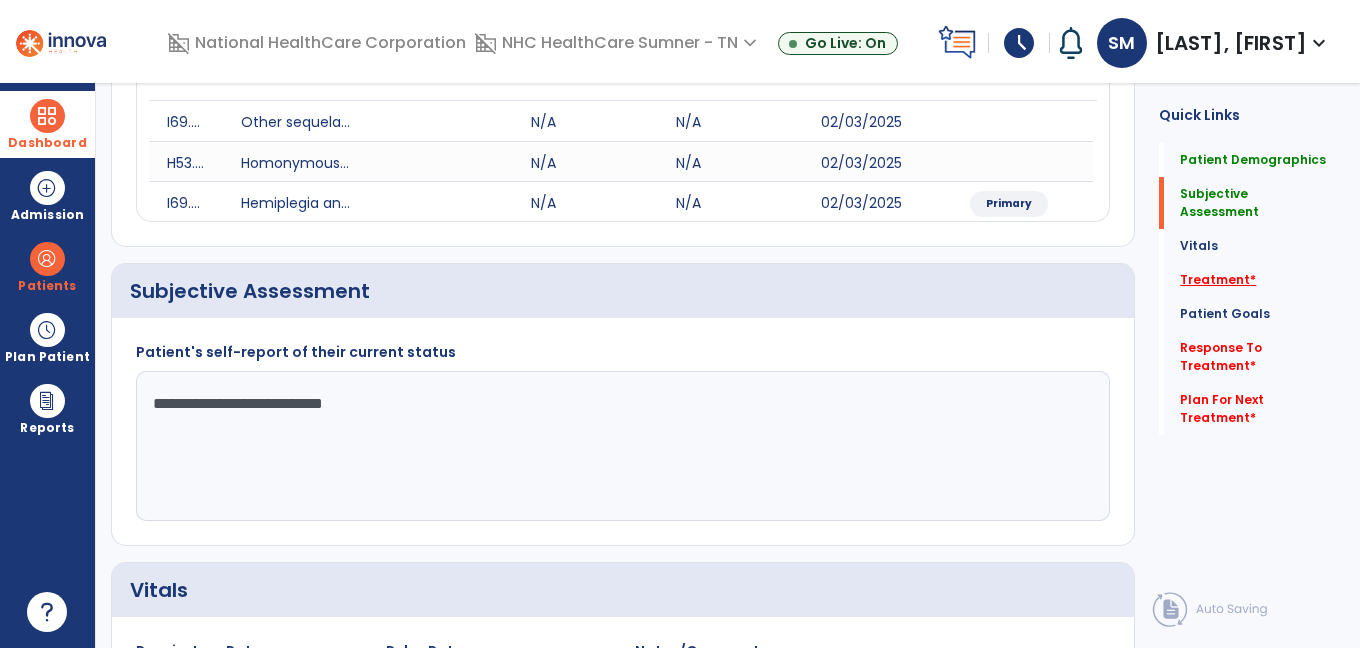 type on "**********" 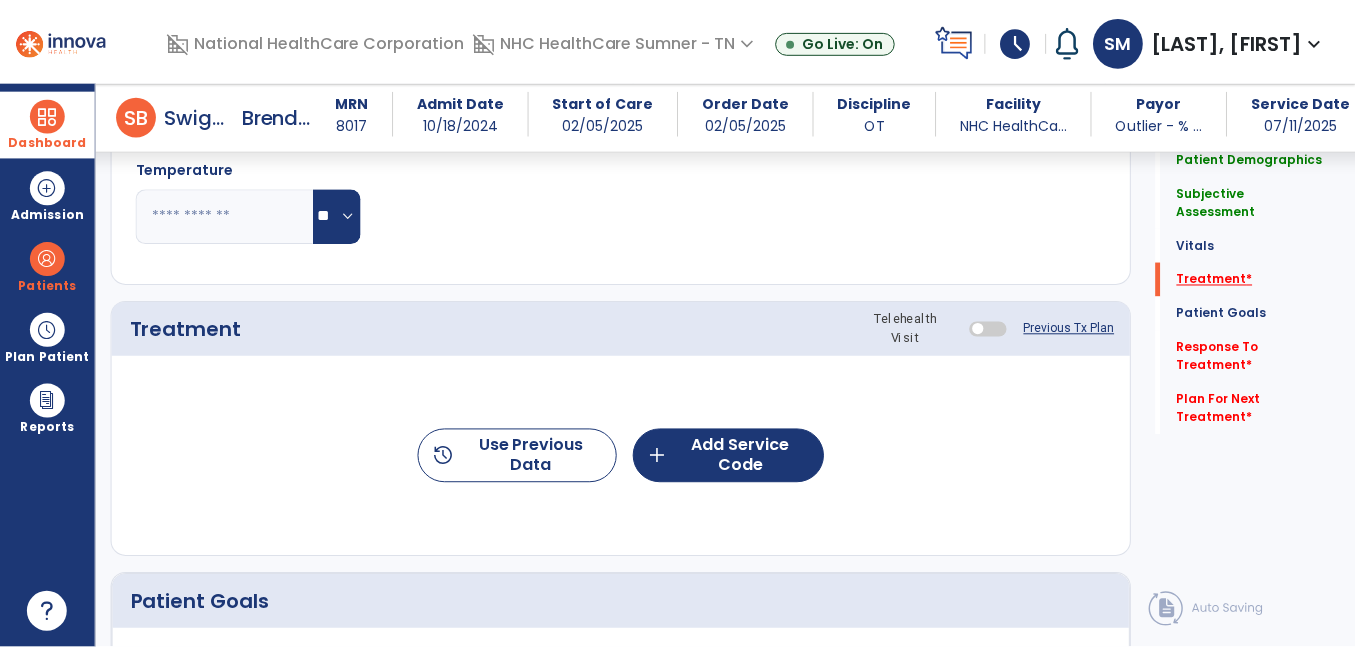 scroll, scrollTop: 1111, scrollLeft: 0, axis: vertical 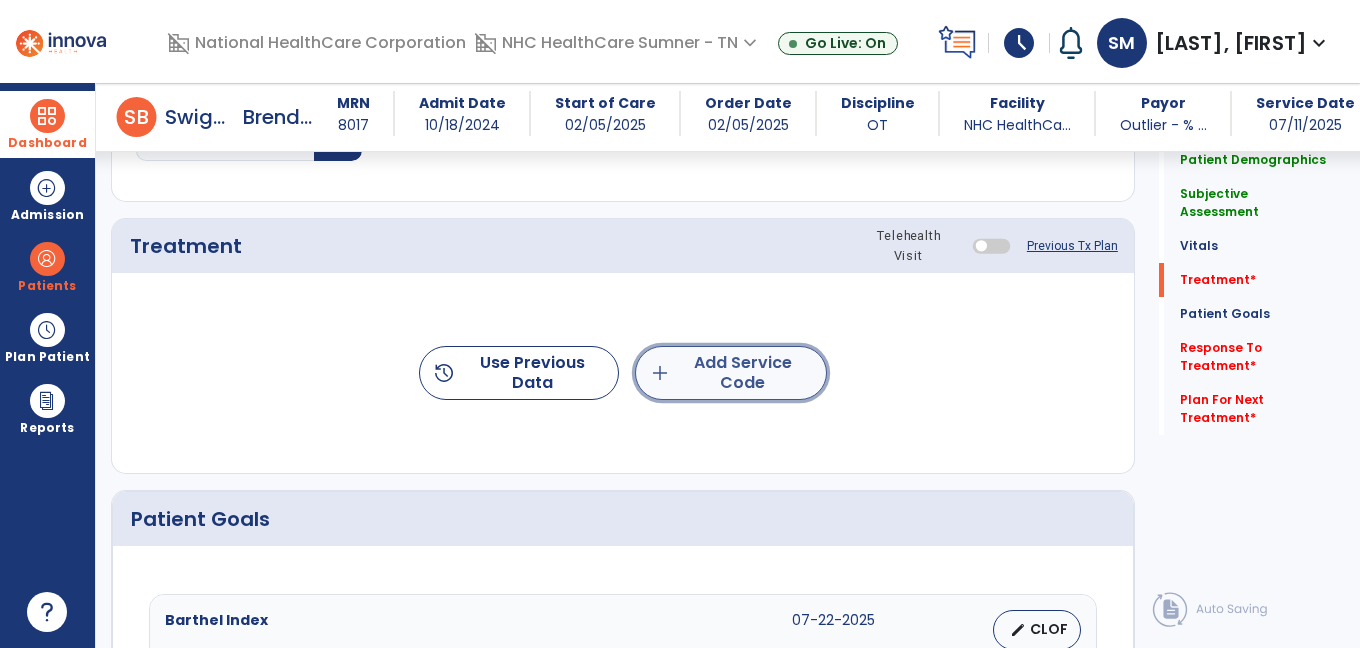 click on "add  Add Service Code" 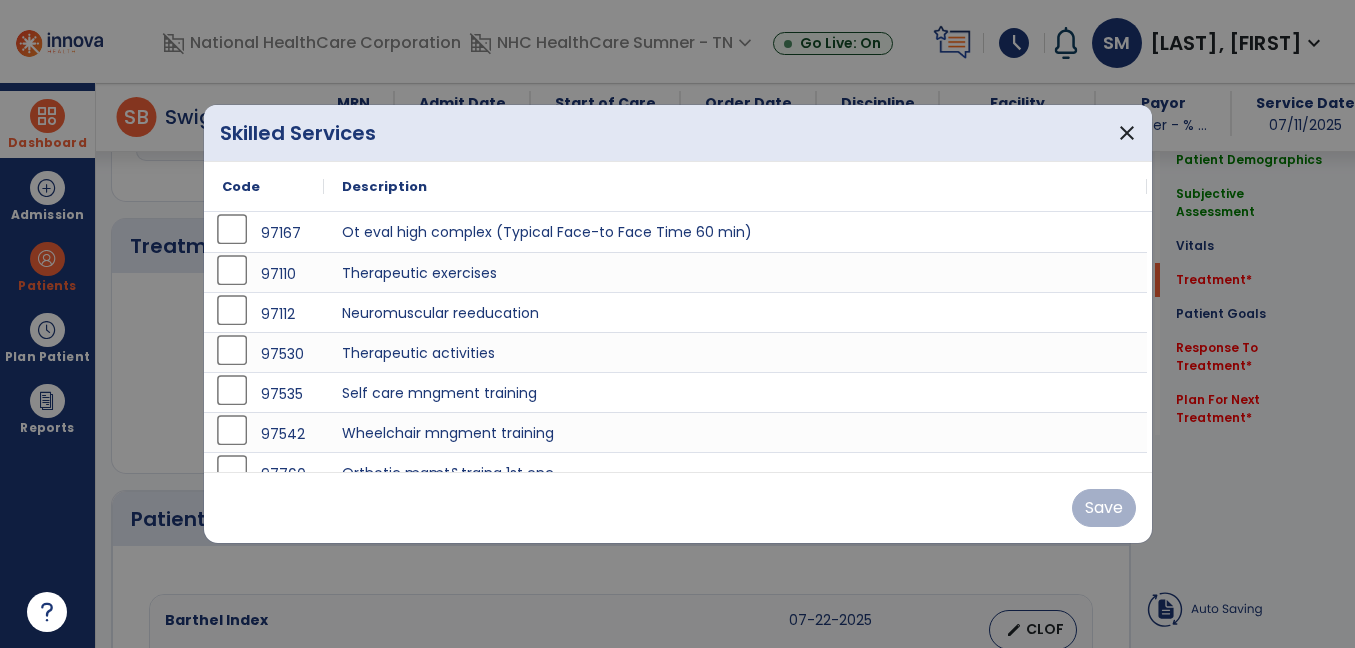 scroll, scrollTop: 1111, scrollLeft: 0, axis: vertical 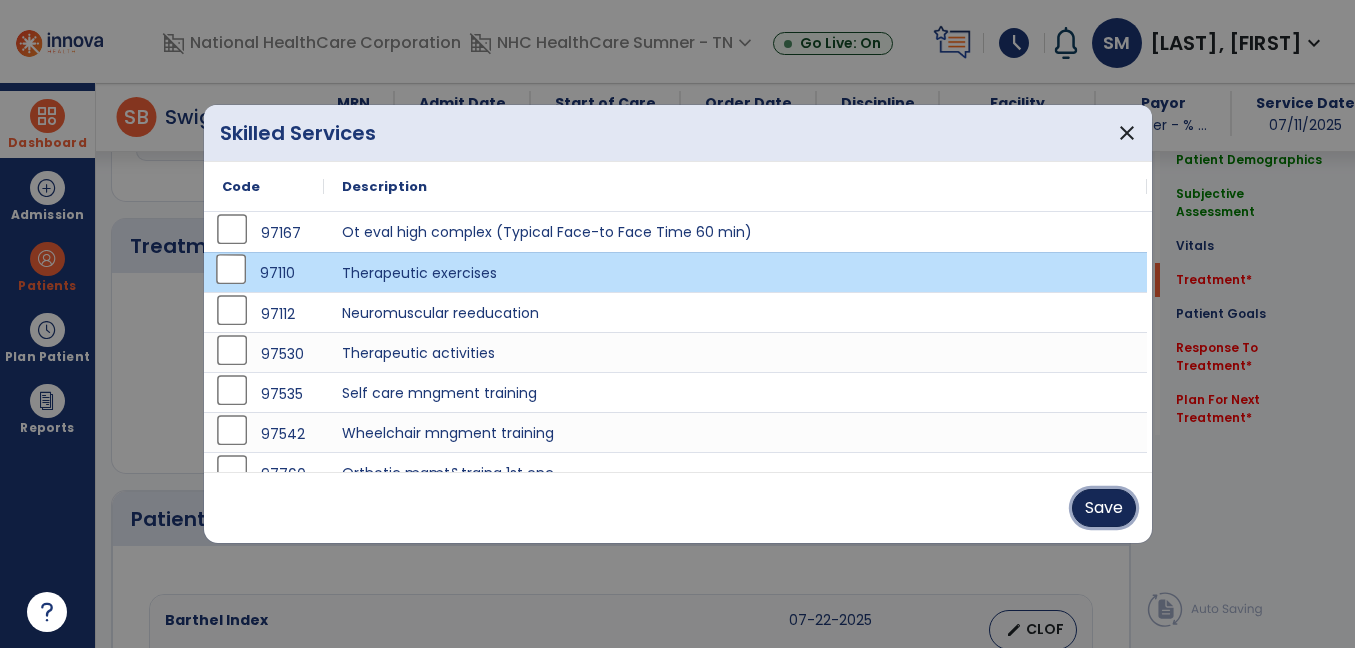 click on "Save" at bounding box center (1104, 508) 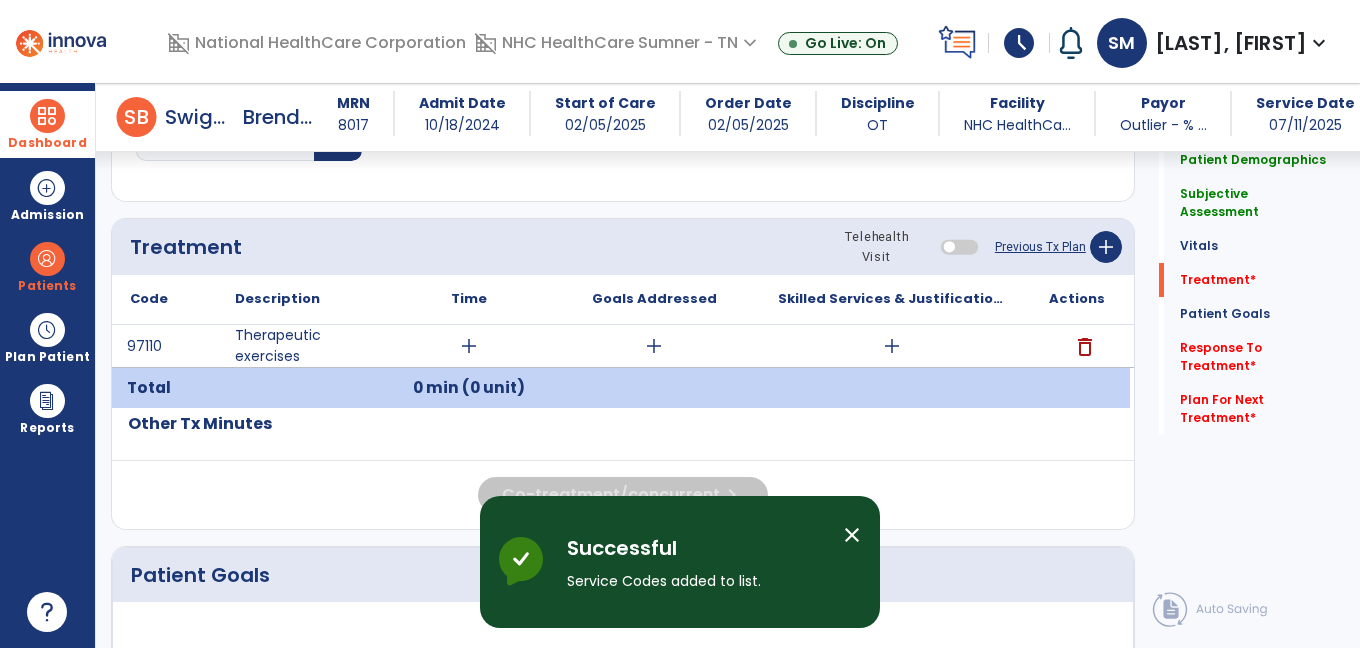 click on "add" at bounding box center [469, 346] 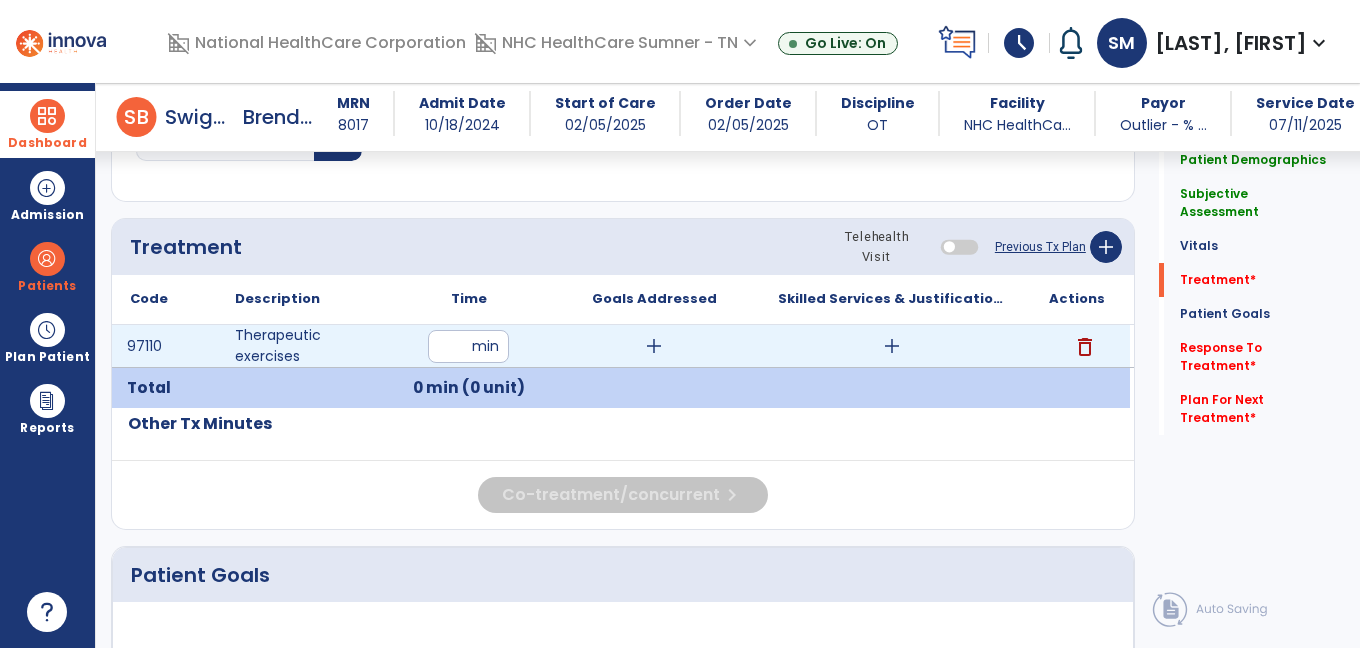 type on "**" 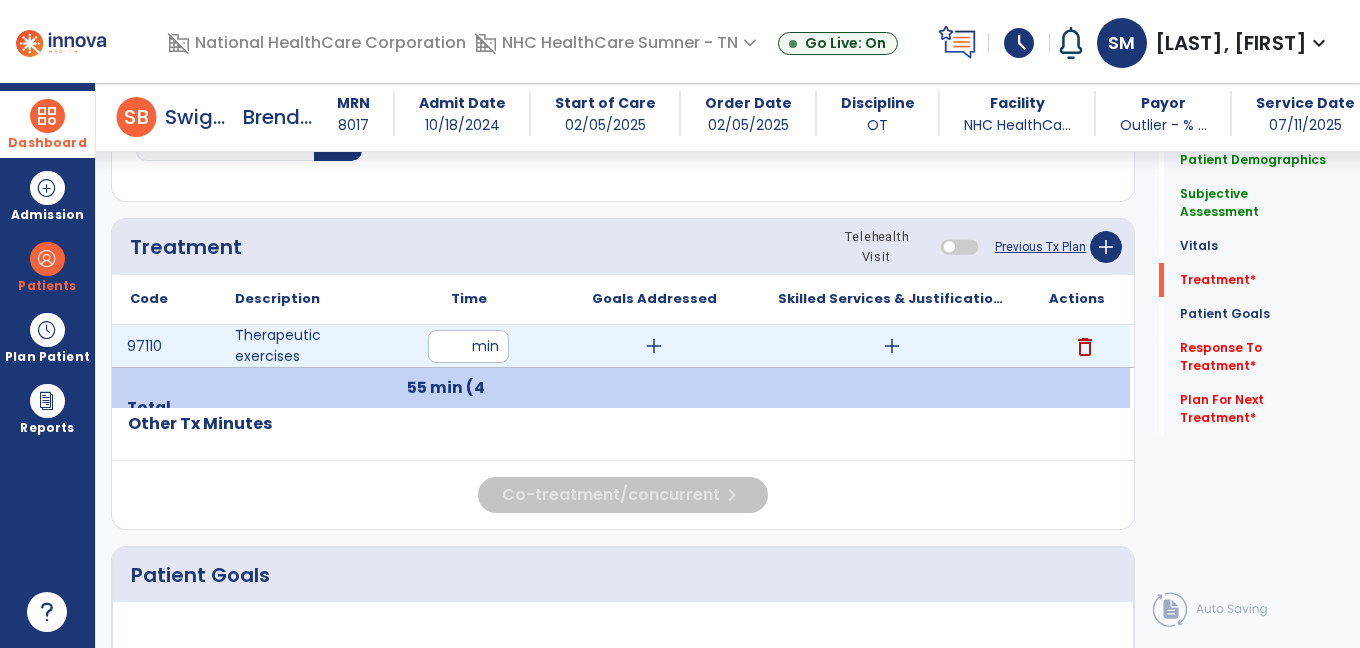 click on "add" at bounding box center (892, 346) 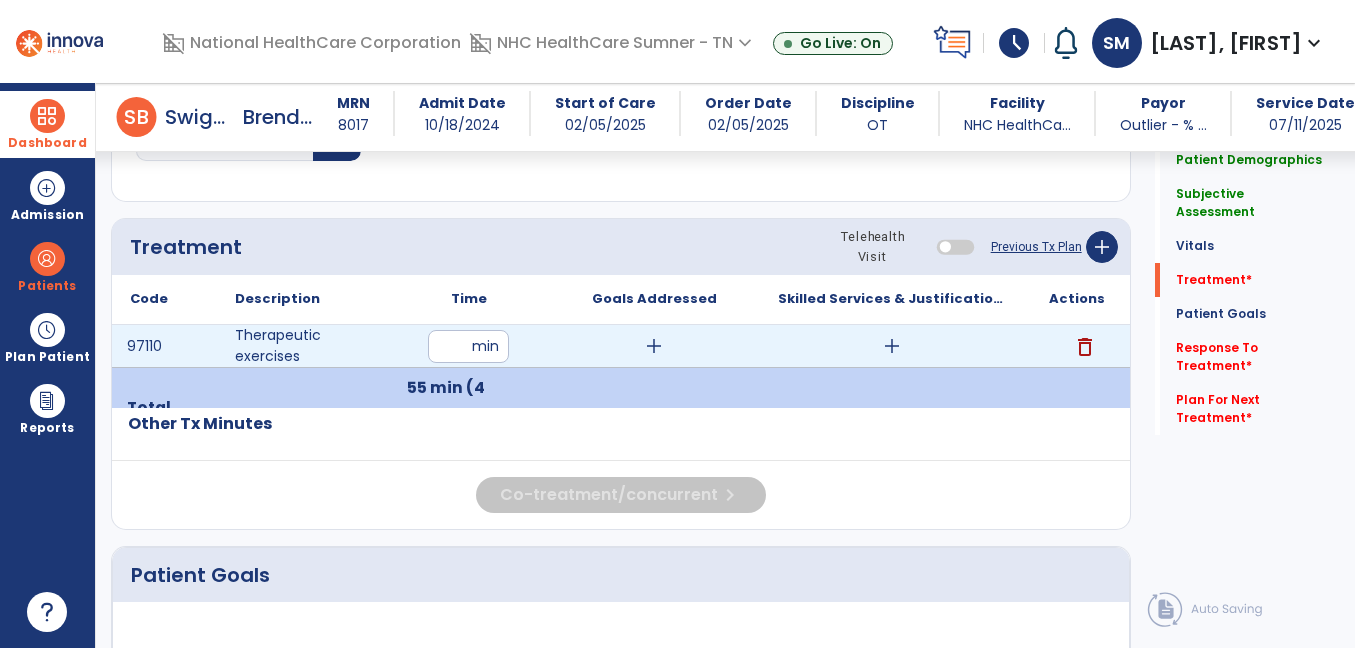scroll, scrollTop: 1111, scrollLeft: 0, axis: vertical 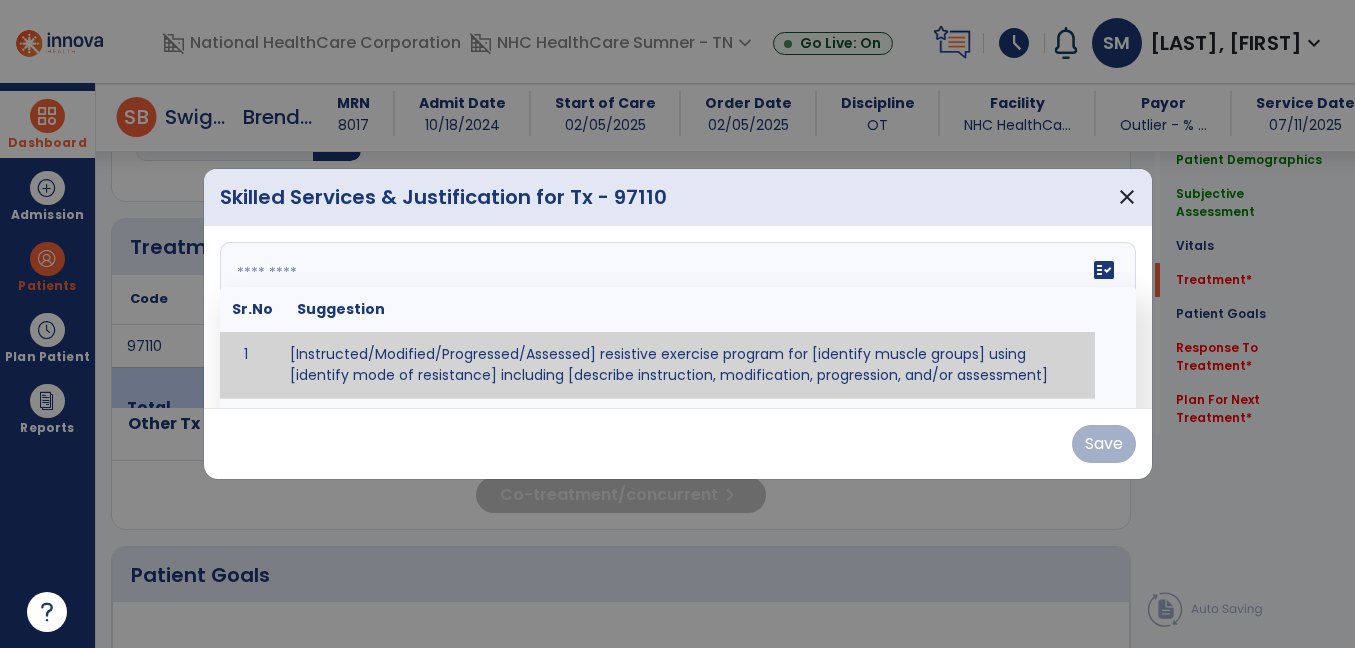 click on "fact_check  Sr.No Suggestion 1 [Instructed/Modified/Progressed/Assessed] resistive exercise program for [identify muscle groups] using [identify mode of resistance] including [describe instruction, modification, progression, and/or assessment] 2 [Instructed/Modified/Progressed/Assessed] aerobic exercise program using [identify equipment/mode] including [describe instruction, modification,progression, and/or assessment] 3 [Instructed/Modified/Progressed/Assessed] [PROM/A/AROM/AROM] program for [identify joint movements] using [contract-relax, over-pressure, inhibitory techniques, other] 4 [Assessed/Tested] aerobic capacity with administration of [aerobic capacity test]" at bounding box center [678, 317] 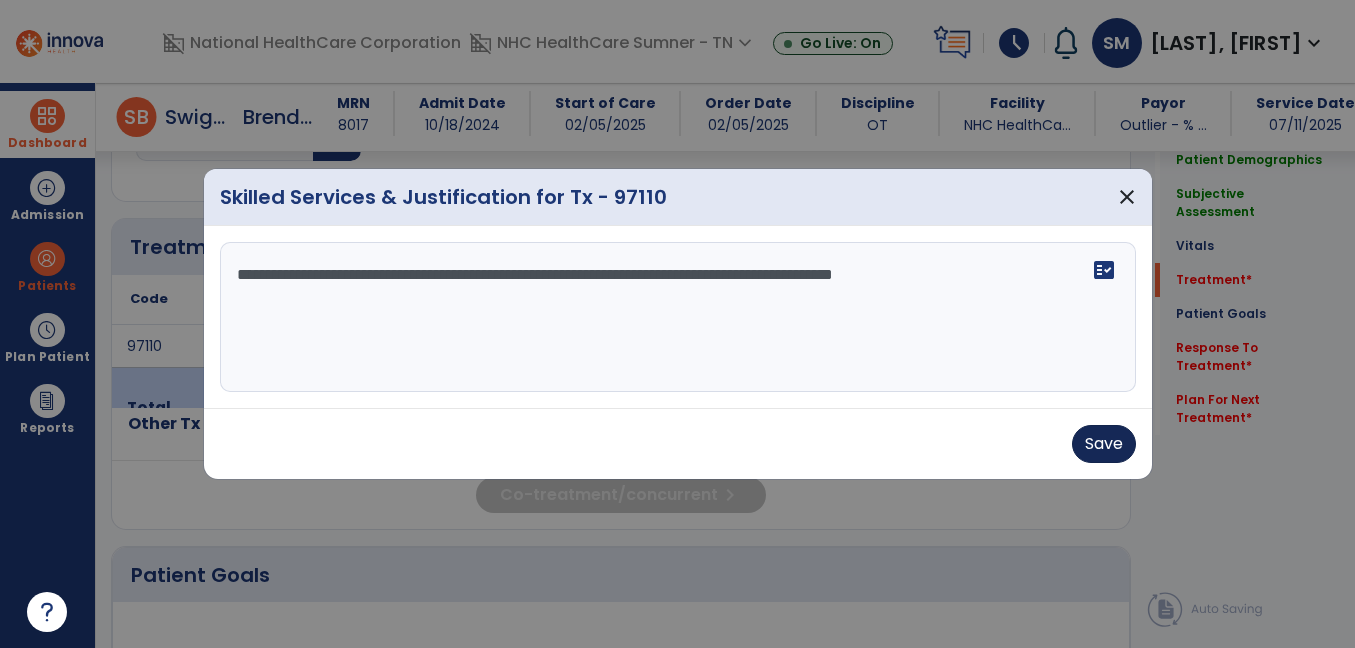 type on "**********" 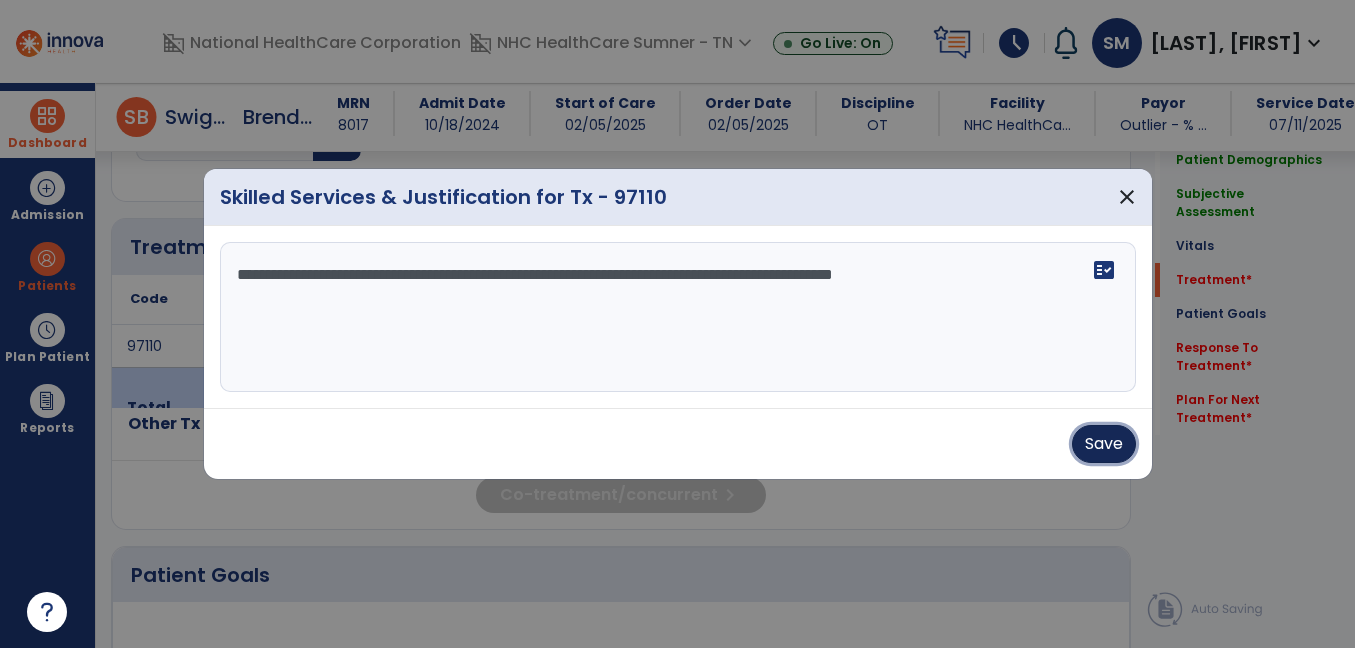 click on "Save" at bounding box center (1104, 444) 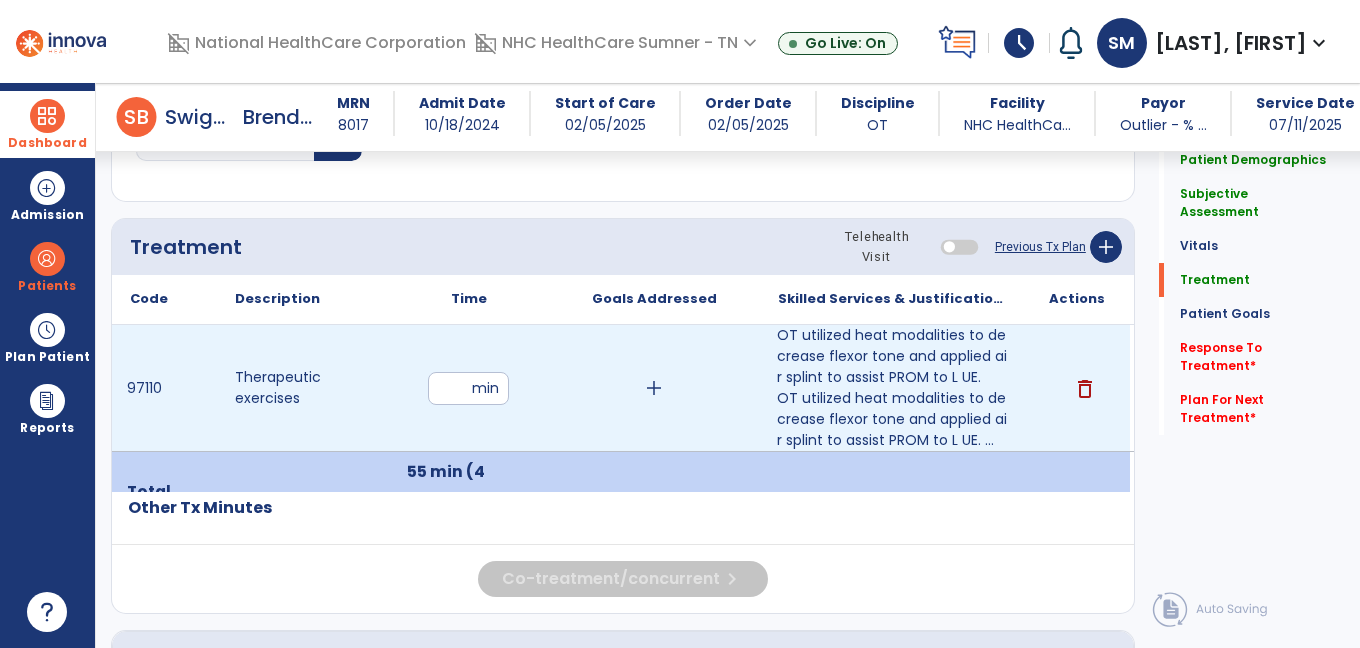 click on "OT utilized heat modalities to decrease flexor tone and applied air splint to assist PROM to L UE." at bounding box center [892, 356] 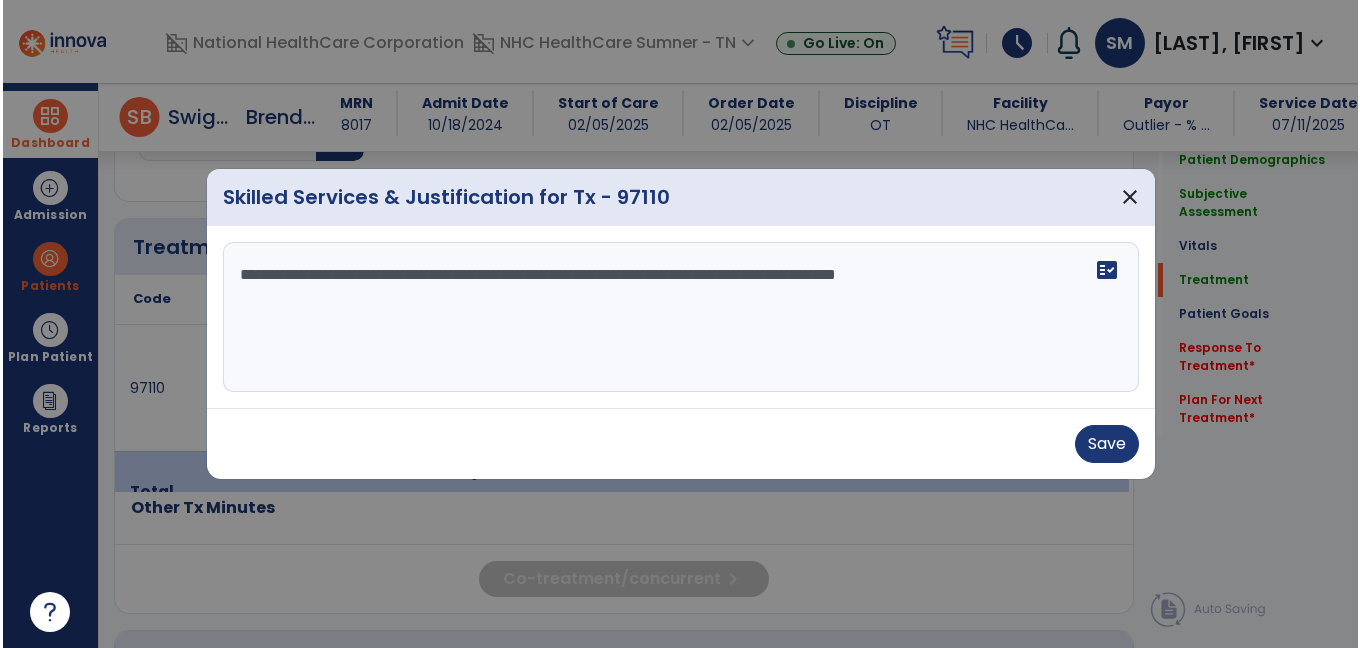 scroll, scrollTop: 1111, scrollLeft: 0, axis: vertical 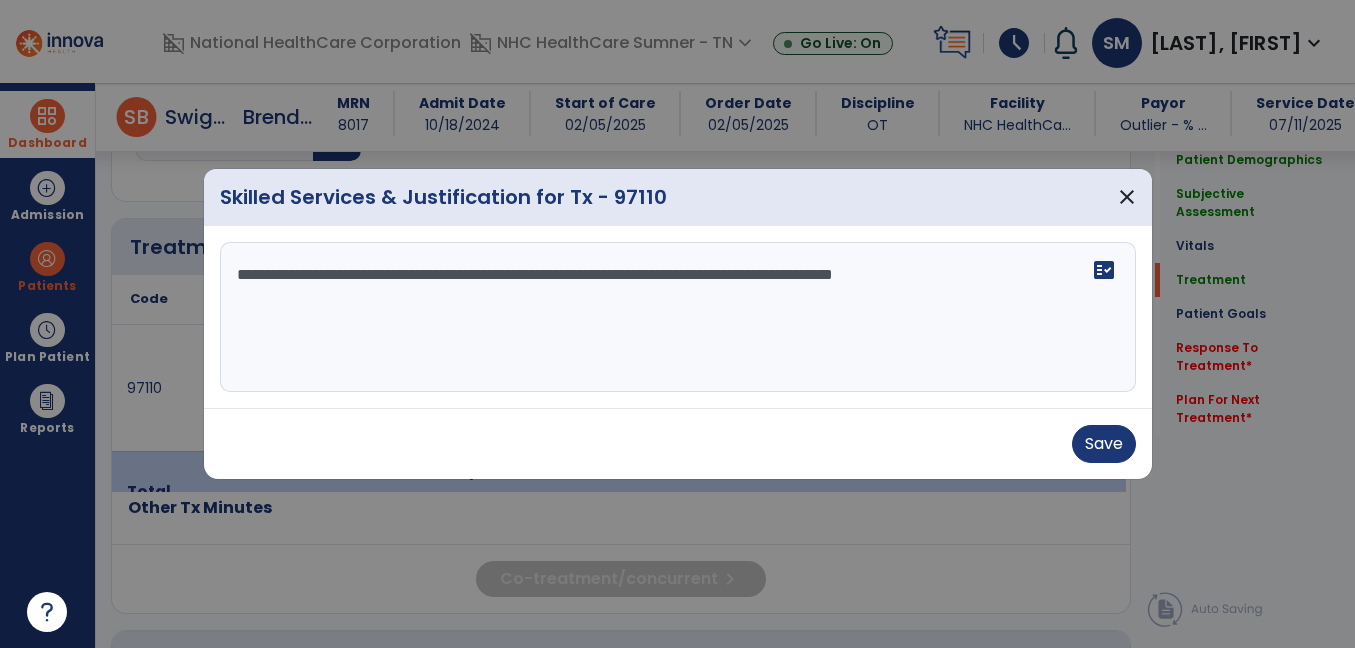 click on "**********" at bounding box center [678, 317] 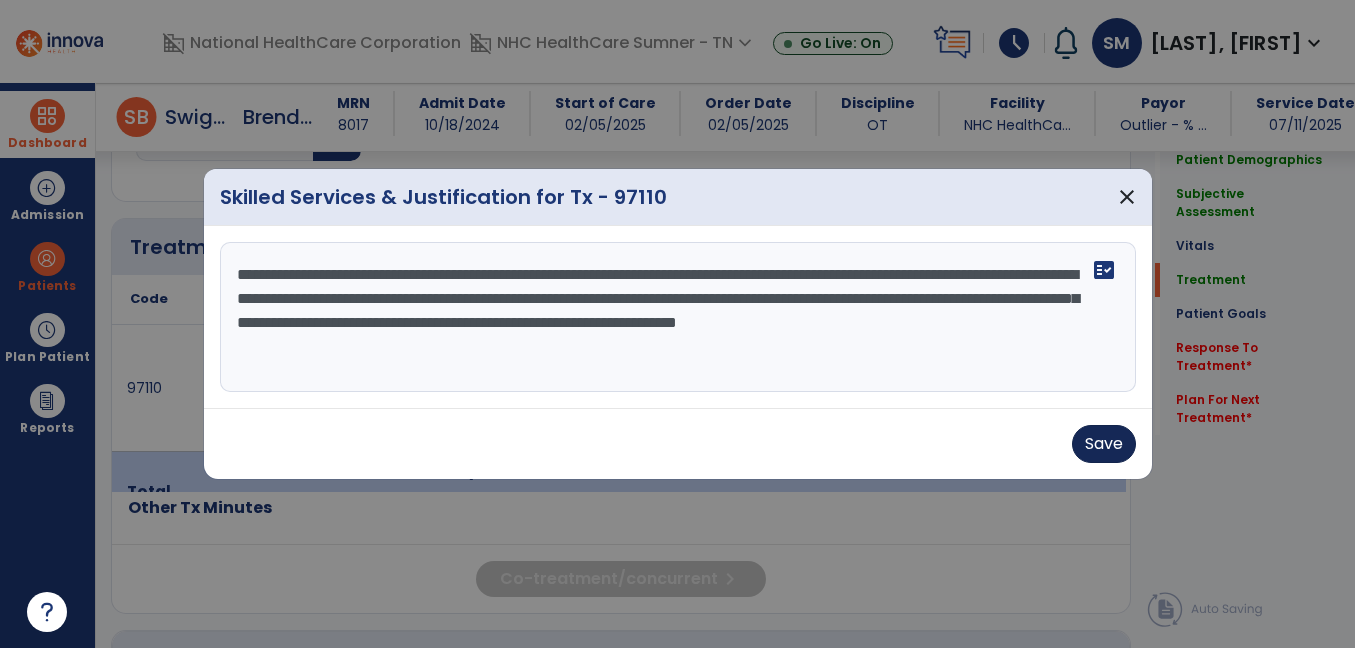 type on "**********" 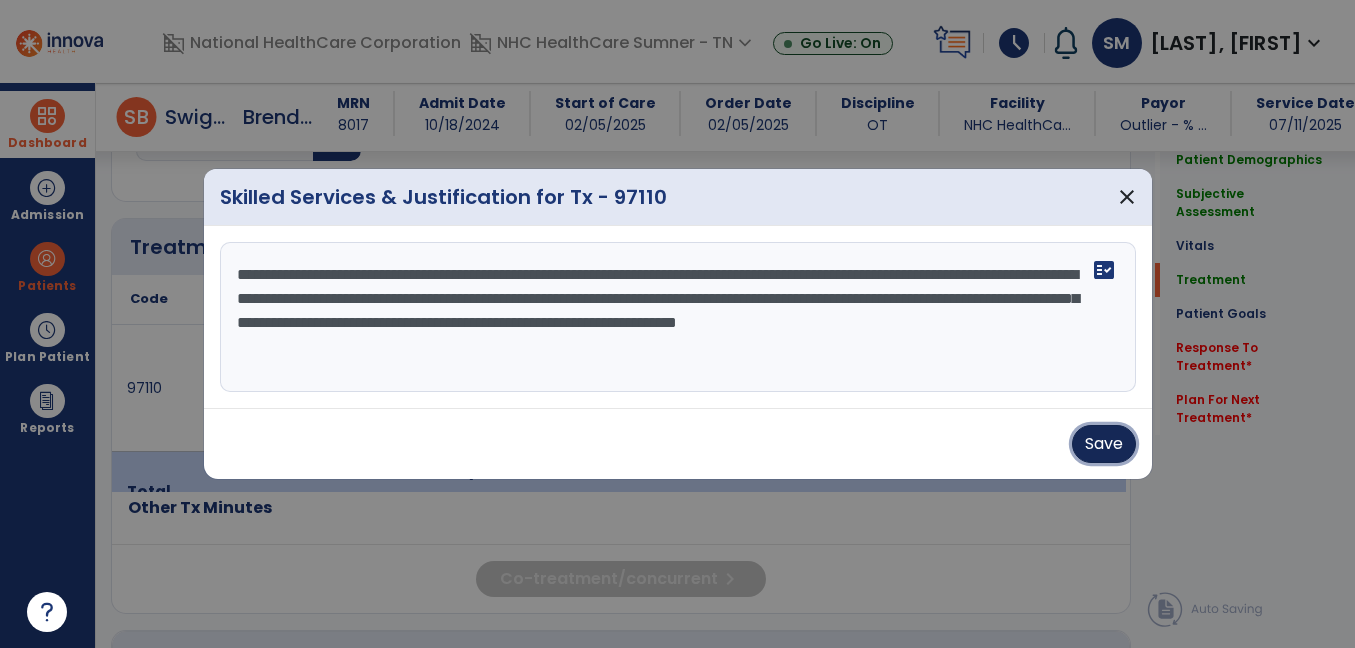 click on "Save" at bounding box center (1104, 444) 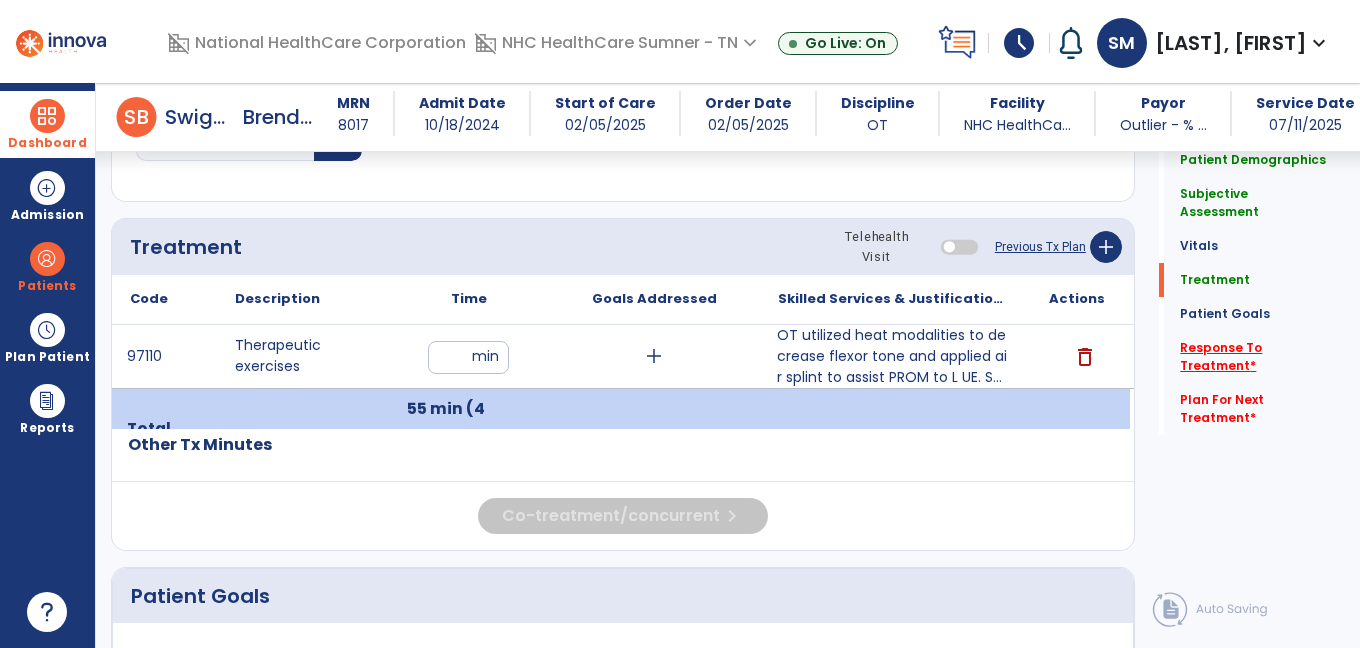 click on "Response To Treatment   *" 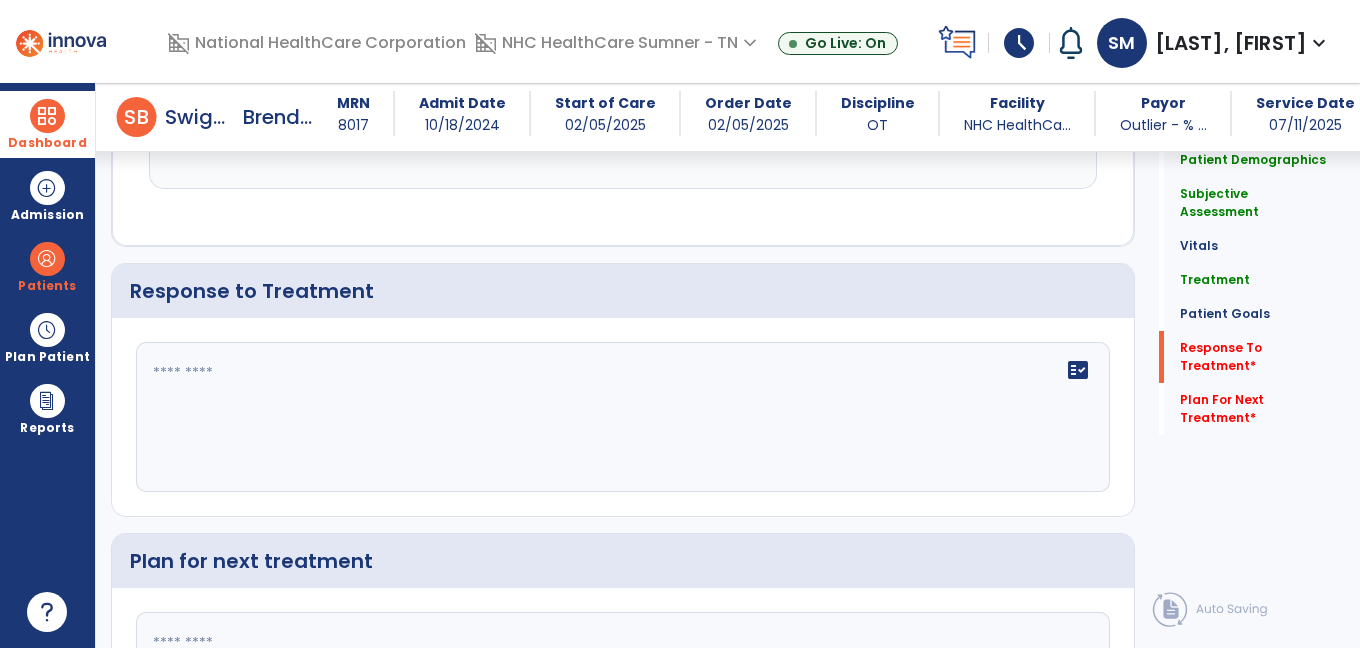scroll, scrollTop: 4579, scrollLeft: 0, axis: vertical 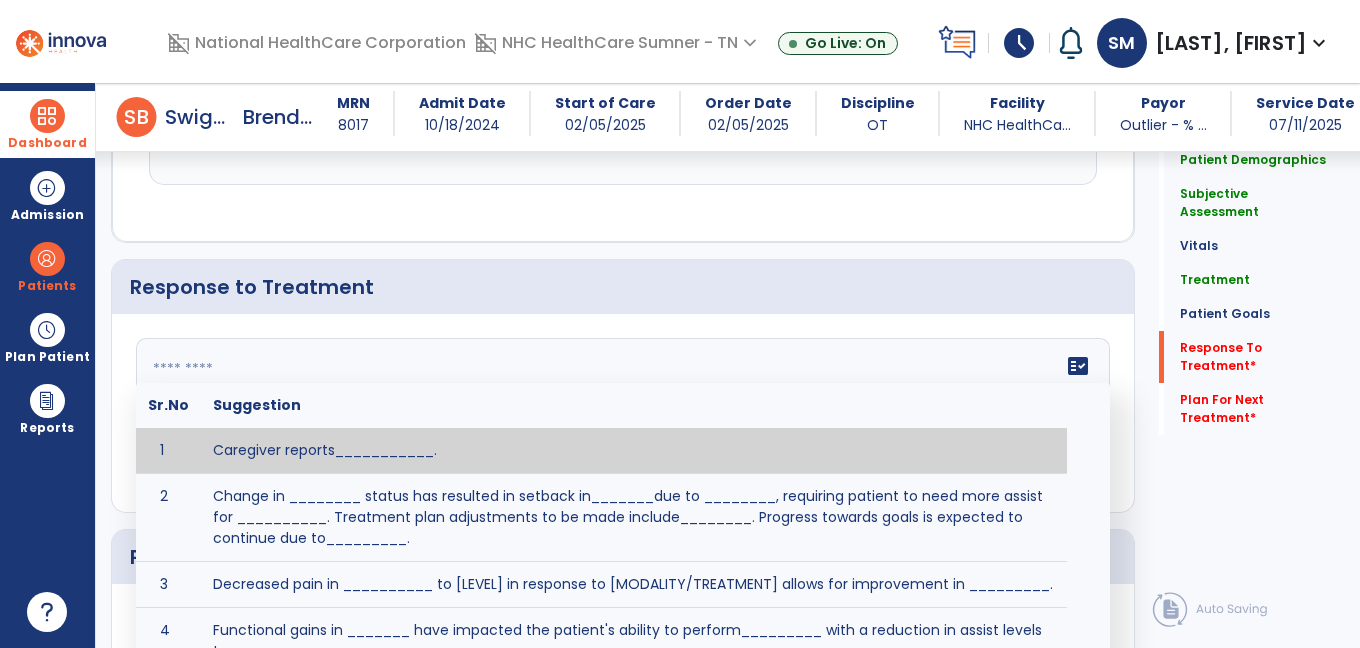 click on "fact_check  Sr.No Suggestion 1 Caregiver reports___________. 2 Change in ________ status has resulted in setback in_______due to ________, requiring patient to need more assist for __________.   Treatment plan adjustments to be made include________.  Progress towards goals is expected to continue due to_________. 3 Decreased pain in __________ to [LEVEL] in response to [MODALITY/TREATMENT] allows for improvement in _________. 4 Functional gains in _______ have impacted the patient's ability to perform_________ with a reduction in assist levels to_________. 5 Functional progress this week has been significant due to__________. 6 Gains in ________ have improved the patient's ability to perform ______with decreased levels of assist to___________. 7 Improvement in ________allows patient to tolerate higher levels of challenges in_________. 8 Pain in [AREA] has decreased to [LEVEL] in response to [TREATMENT/MODALITY], allowing fore ease in completing__________. 9 10 11 12 13 14 15 16 17 18 19 20 21" 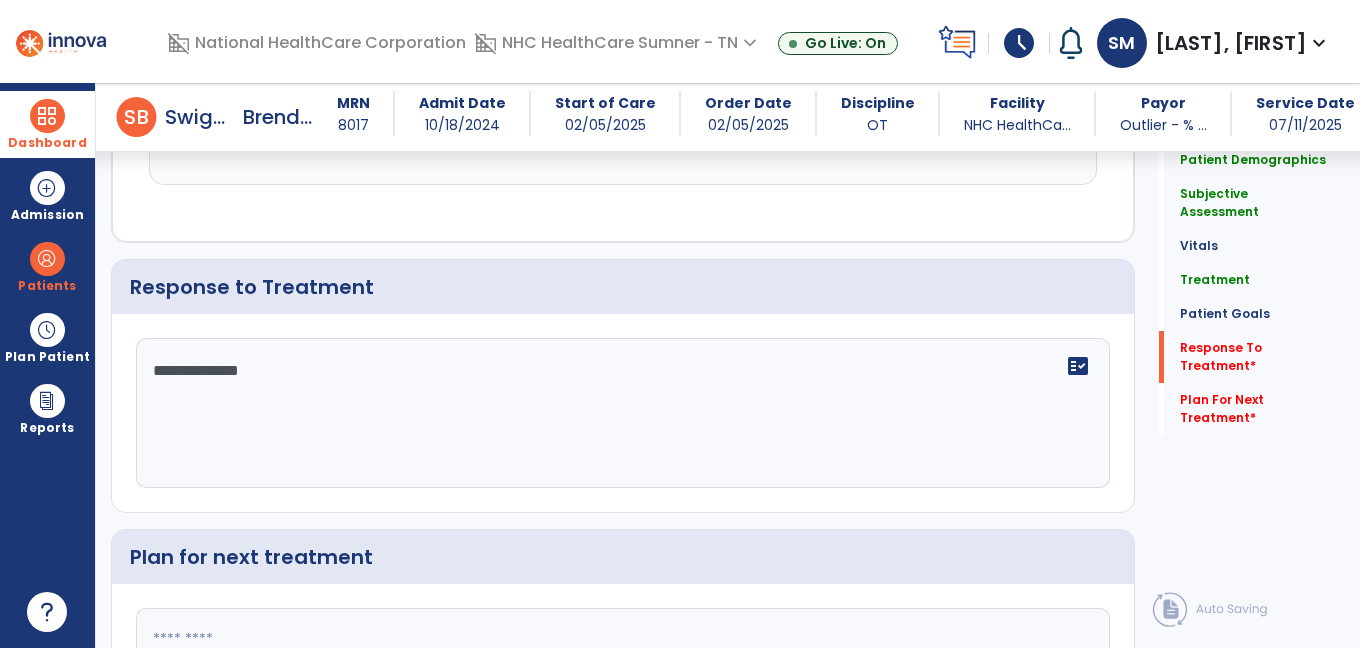 type on "**********" 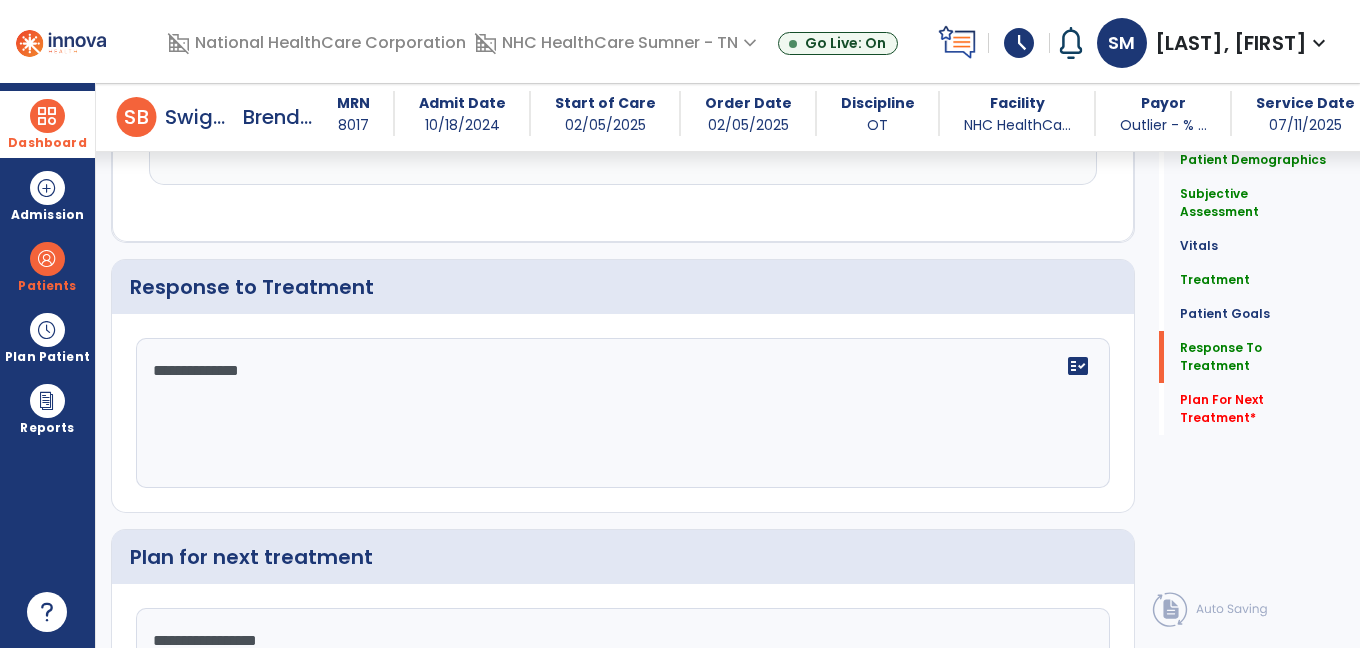 scroll, scrollTop: 4760, scrollLeft: 0, axis: vertical 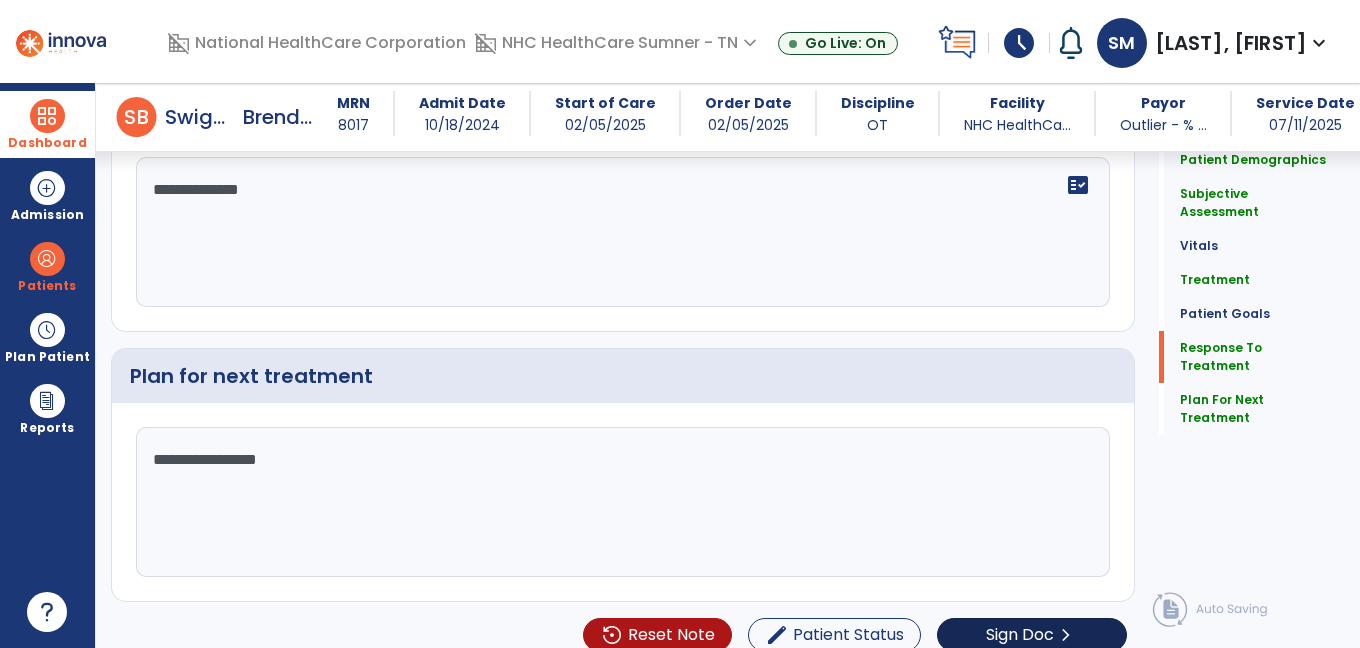 type on "**********" 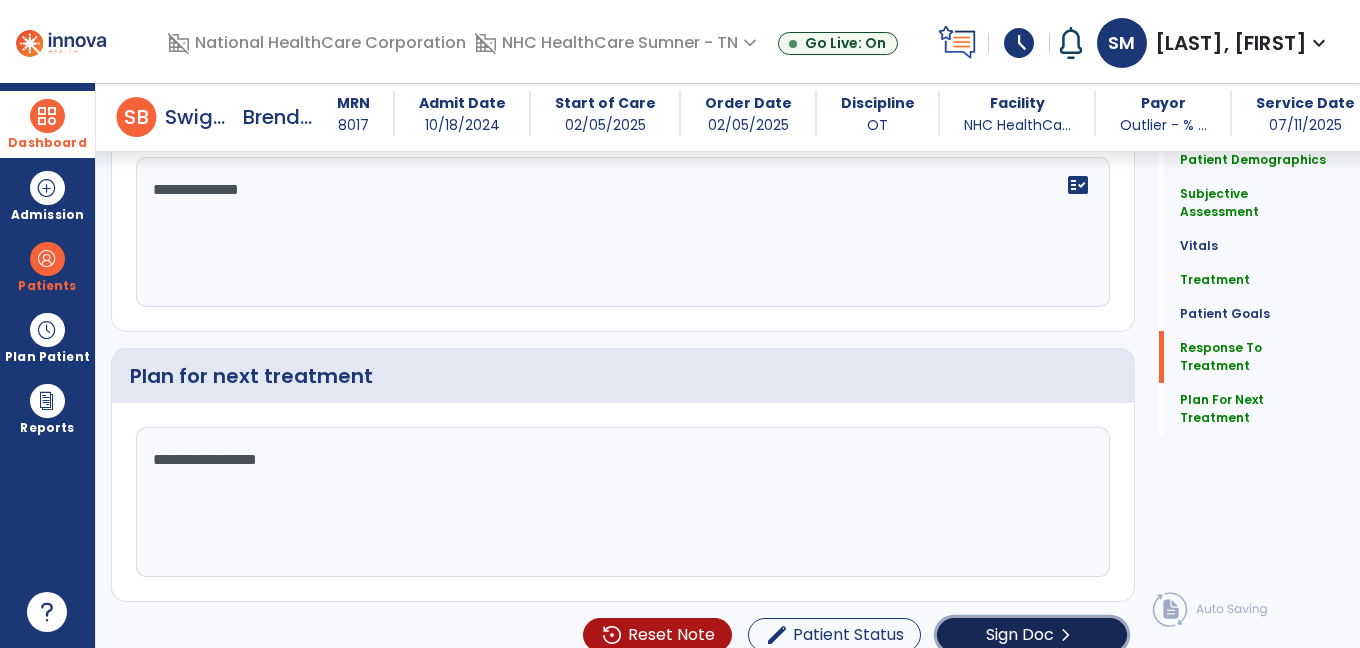 click on "Sign Doc" 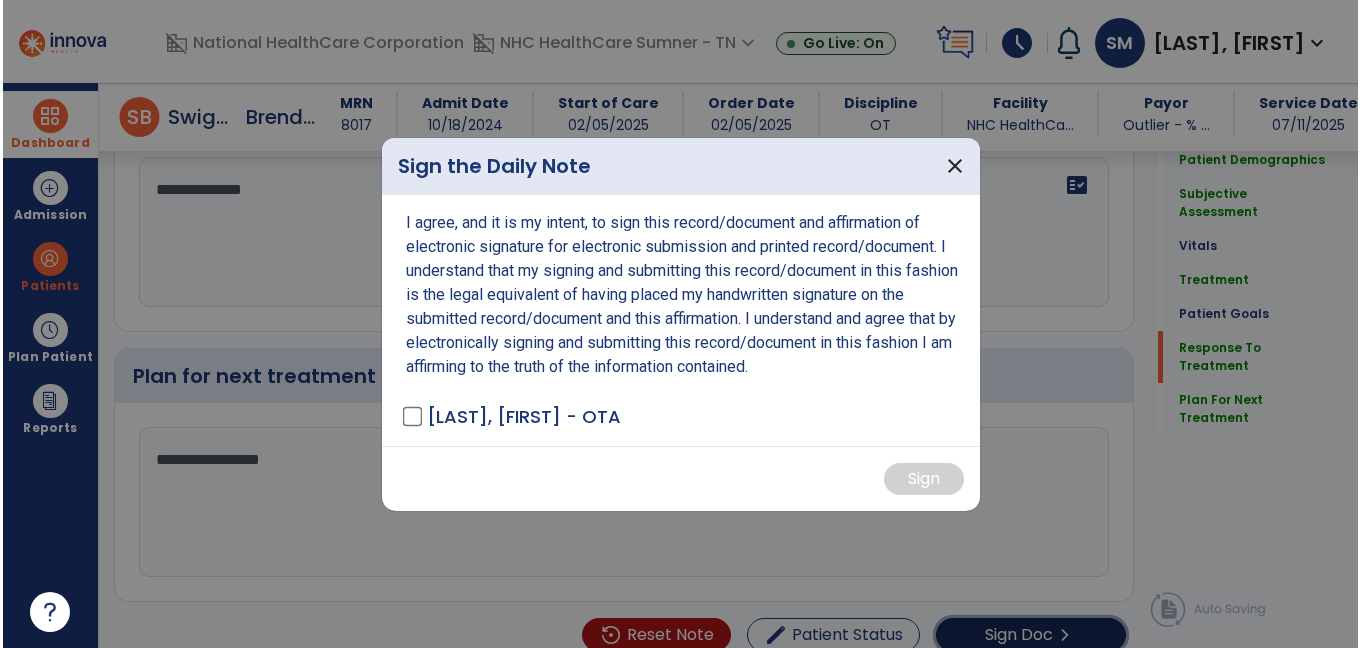 scroll, scrollTop: 4760, scrollLeft: 0, axis: vertical 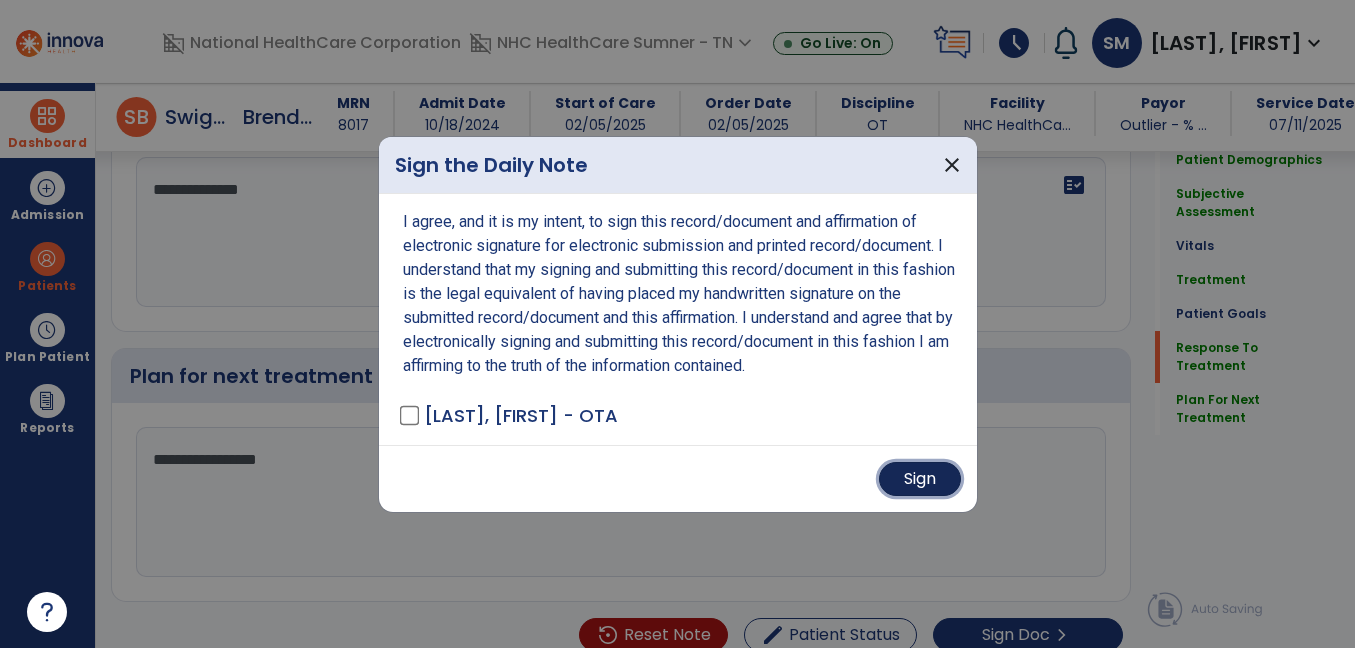 click on "Sign" at bounding box center [920, 479] 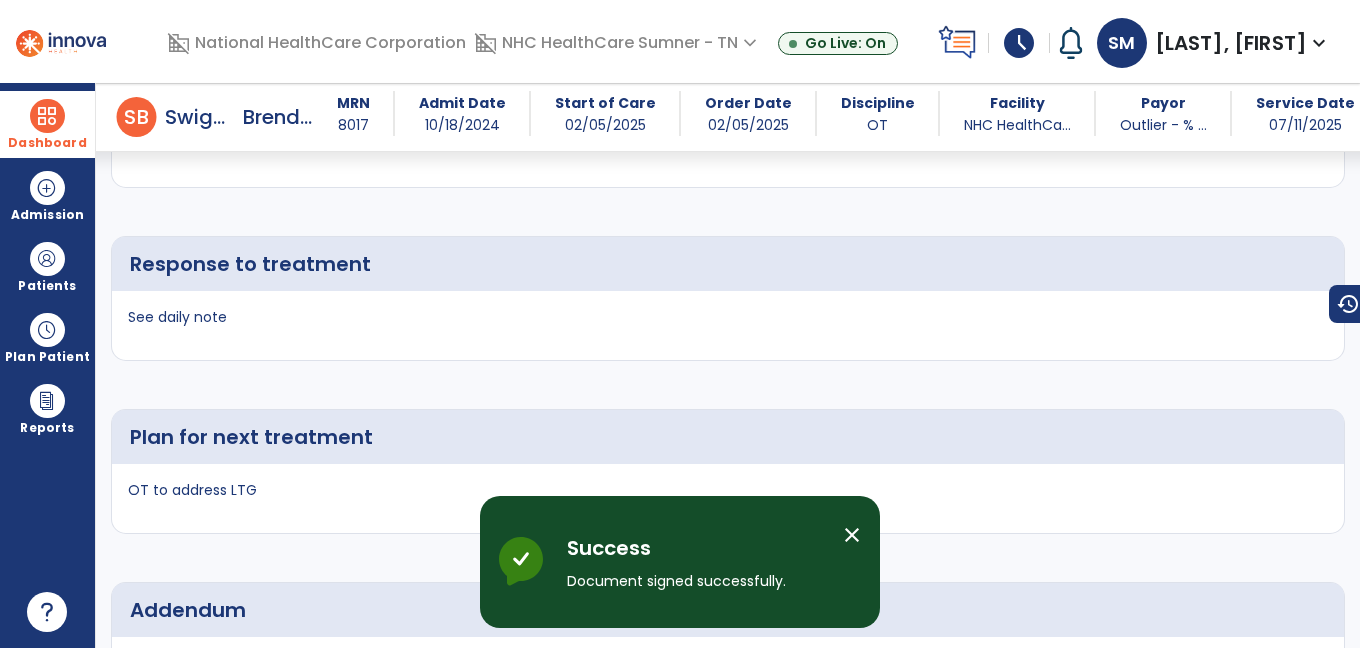 scroll, scrollTop: 7331, scrollLeft: 0, axis: vertical 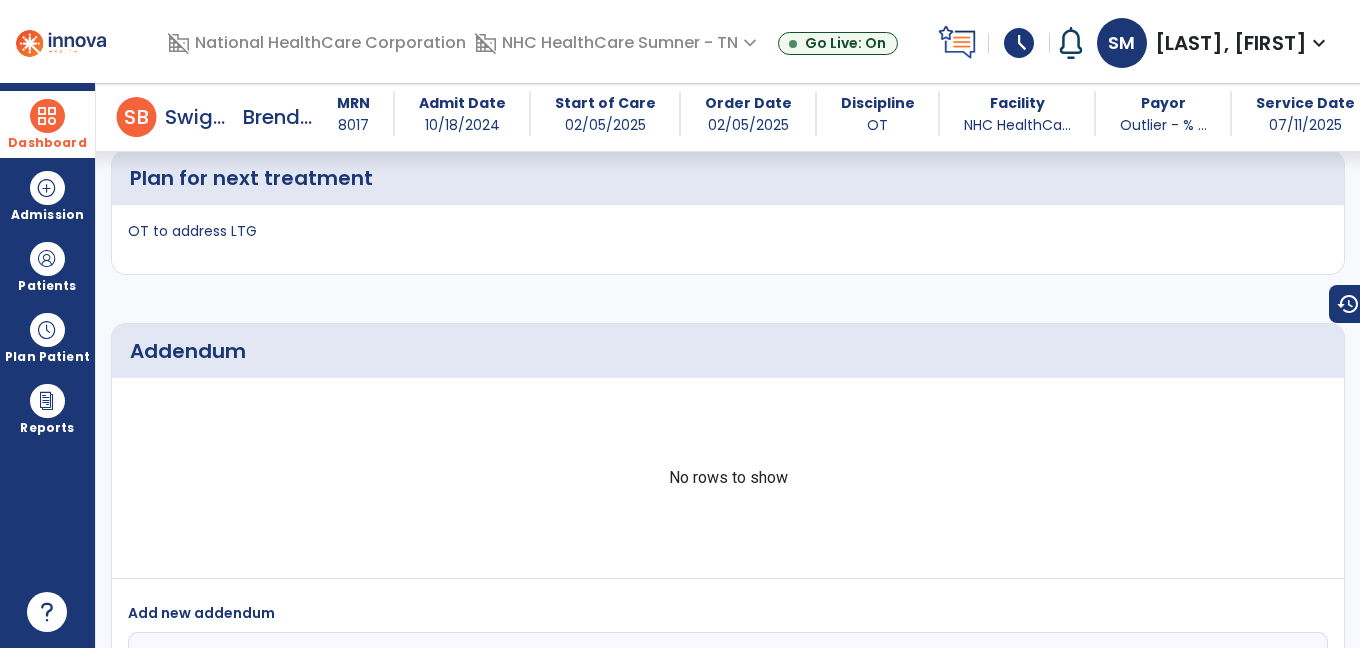 click at bounding box center (47, 116) 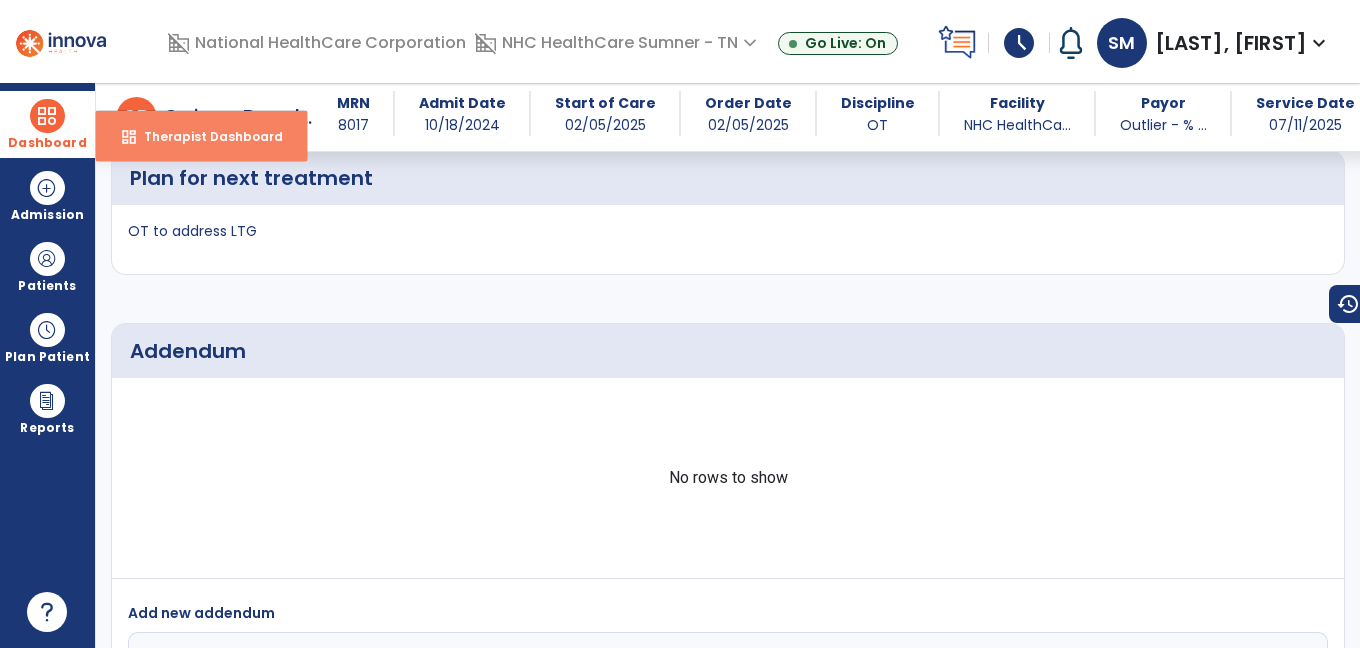 click on "dashboard  Therapist Dashboard" at bounding box center [201, 136] 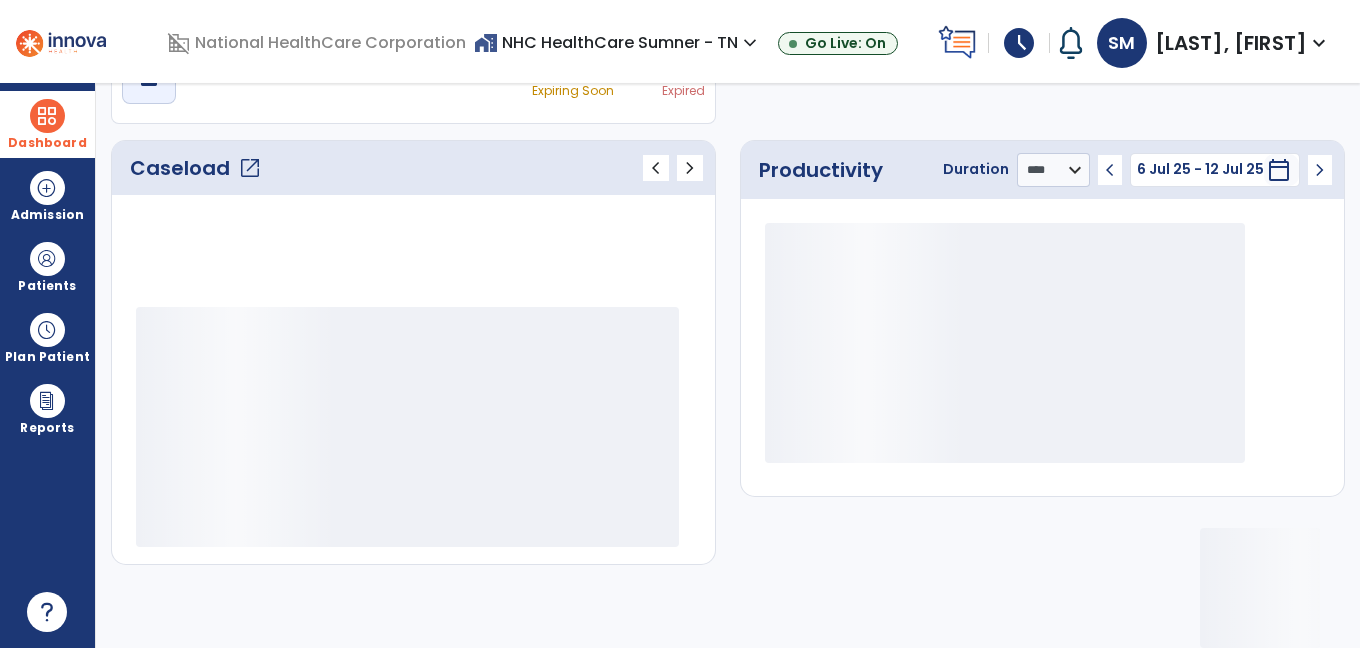 scroll, scrollTop: 226, scrollLeft: 0, axis: vertical 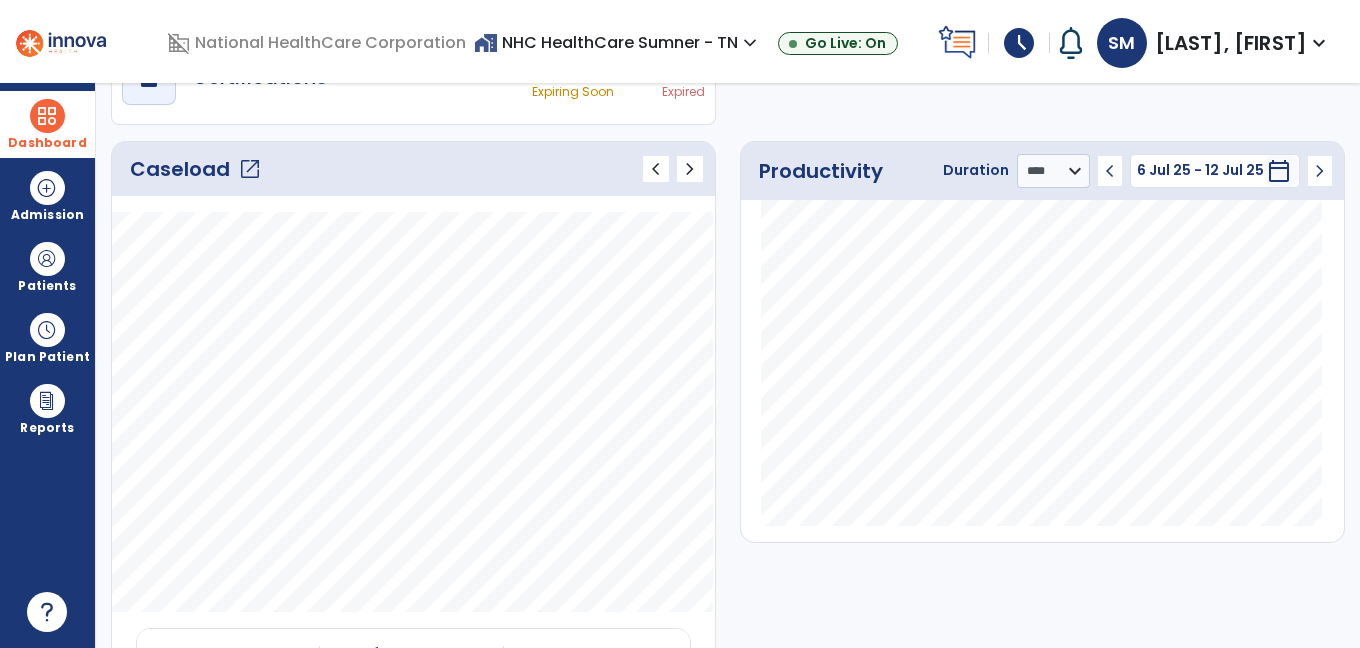 click on "open_in_new" 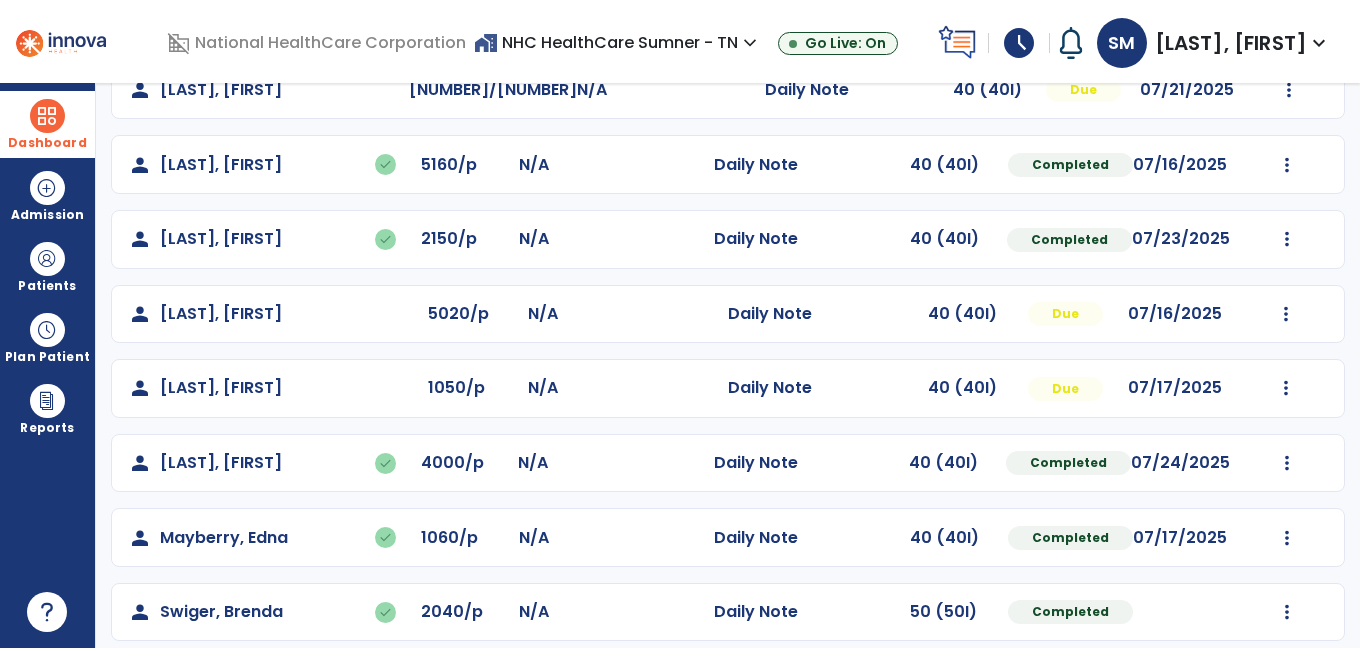 scroll, scrollTop: 364, scrollLeft: 0, axis: vertical 